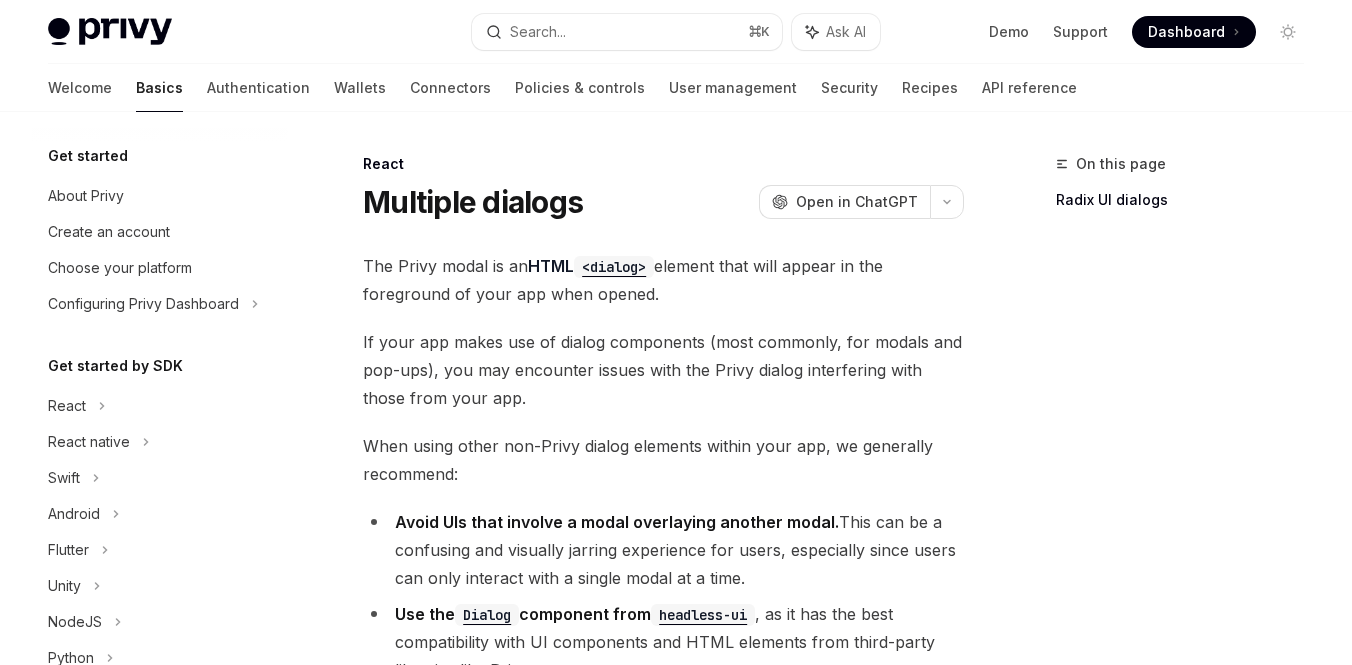 scroll, scrollTop: 87, scrollLeft: 0, axis: vertical 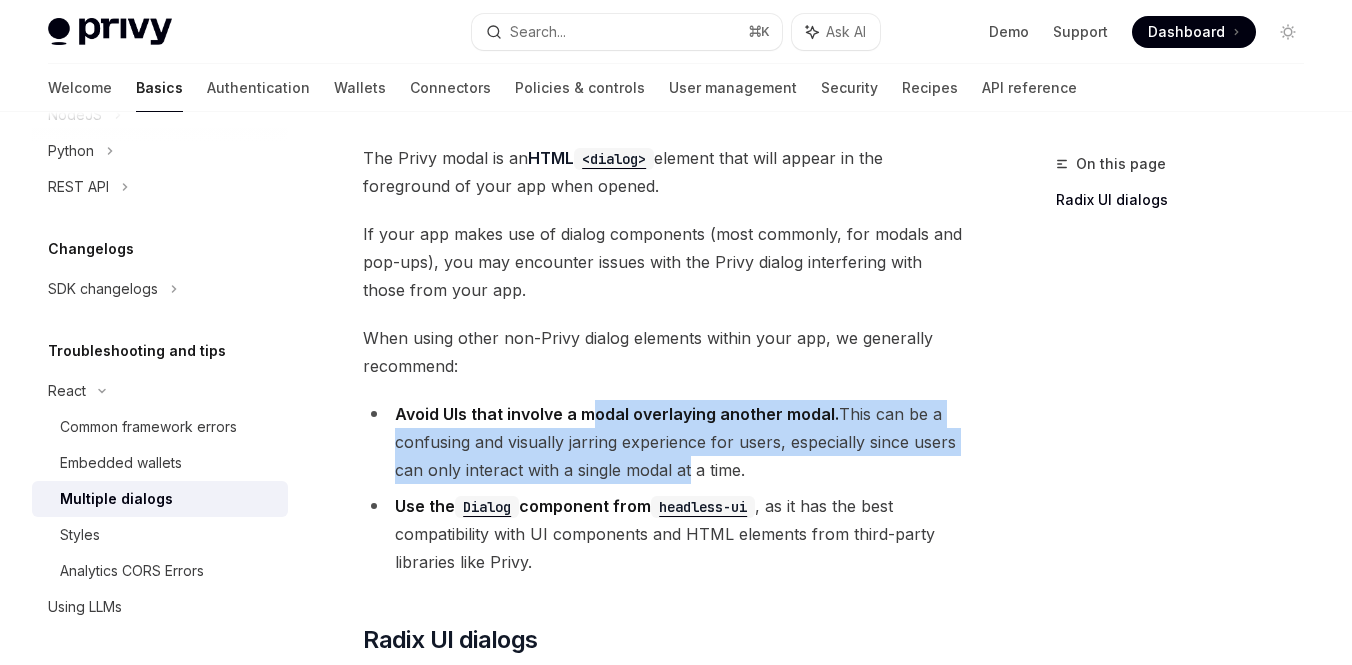 drag, startPoint x: 591, startPoint y: 410, endPoint x: 681, endPoint y: 457, distance: 101.53325 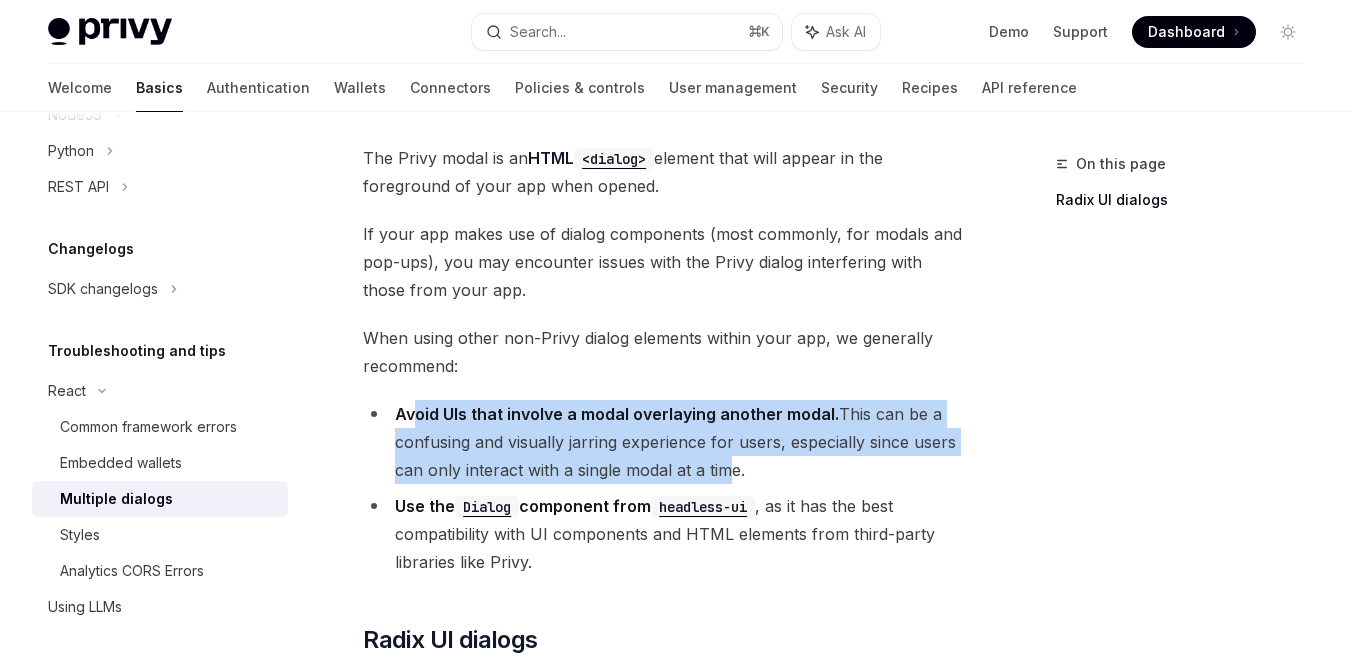 drag, startPoint x: 718, startPoint y: 468, endPoint x: 413, endPoint y: 407, distance: 311.0402 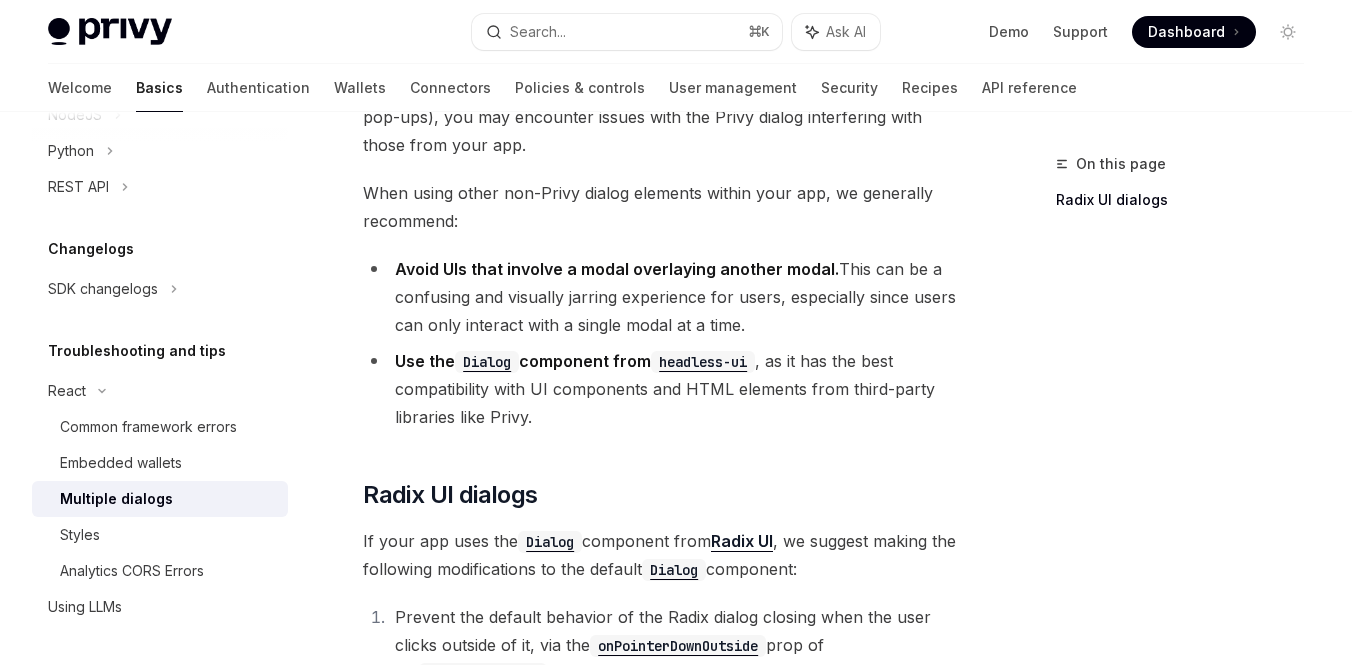 scroll, scrollTop: 276, scrollLeft: 0, axis: vertical 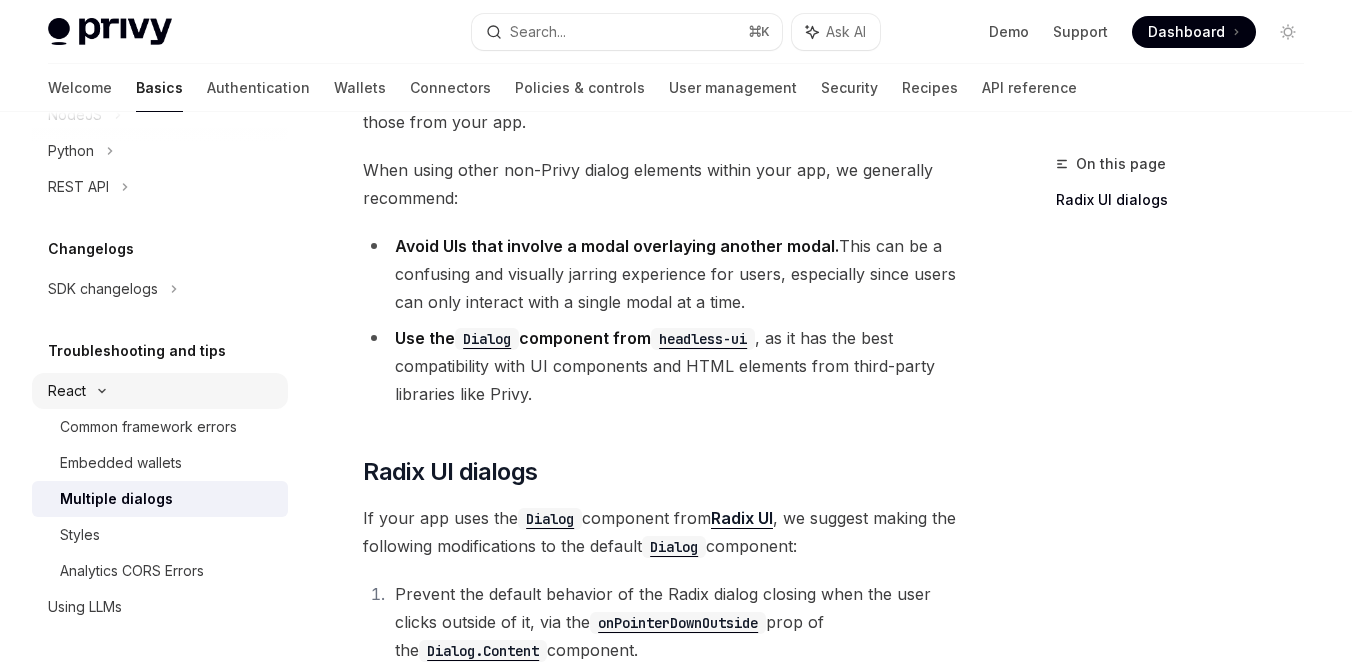 click on "React" at bounding box center [160, -101] 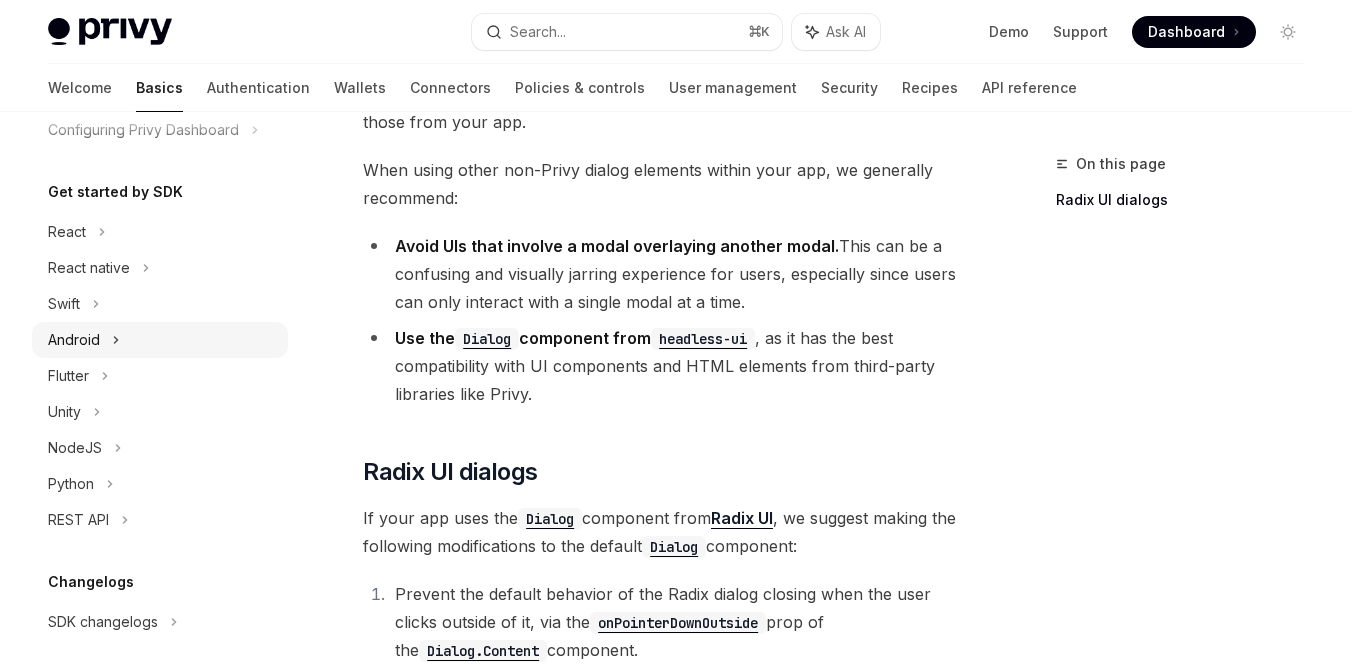 scroll, scrollTop: 149, scrollLeft: 0, axis: vertical 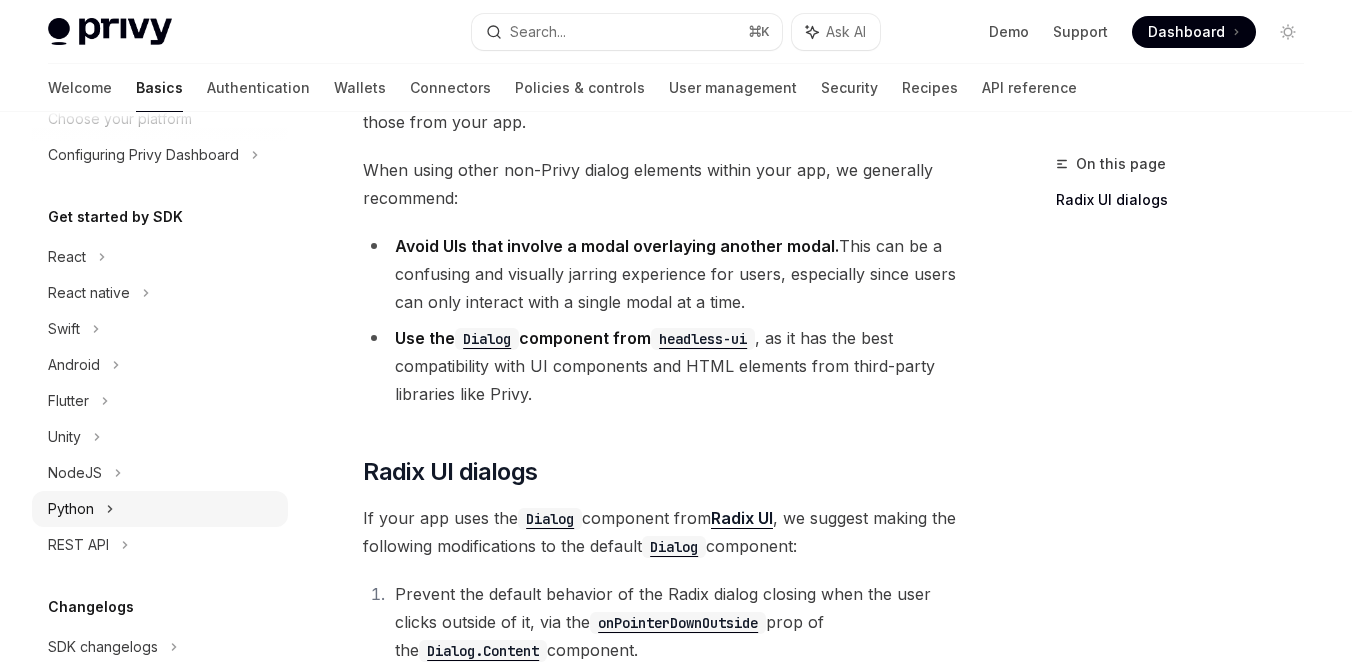 click on "Python" at bounding box center [160, 509] 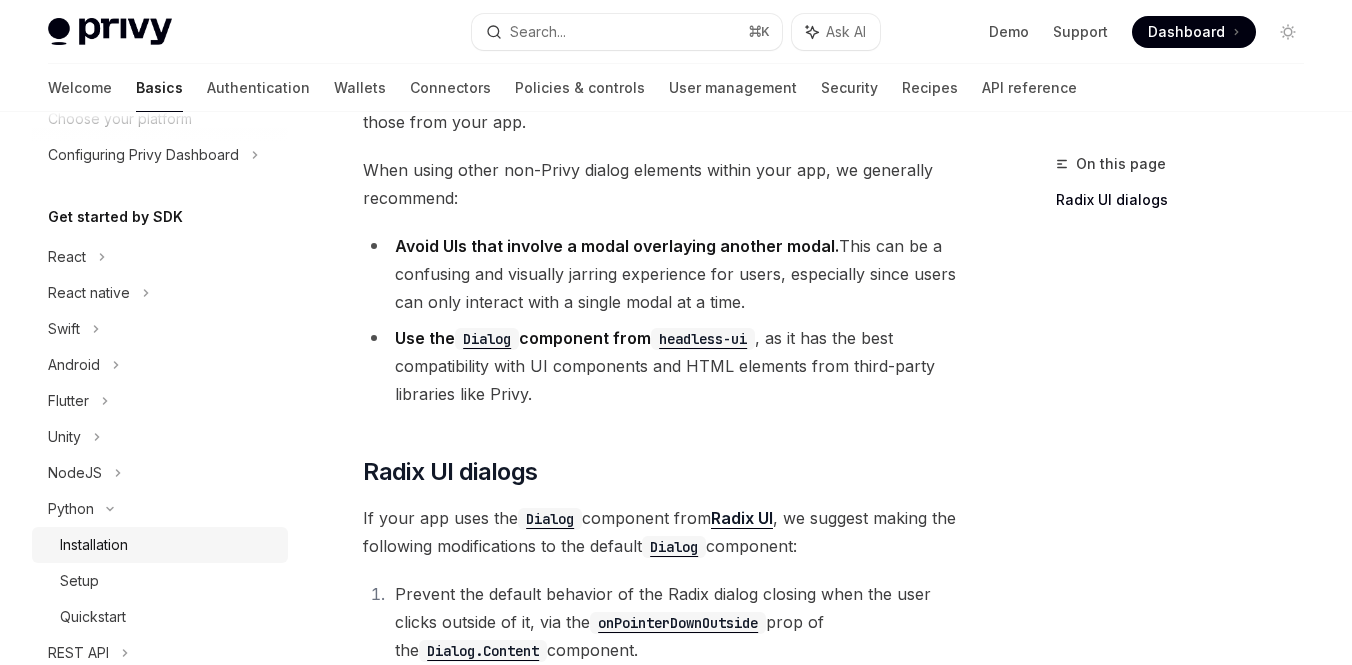 click on "Installation" at bounding box center [94, 545] 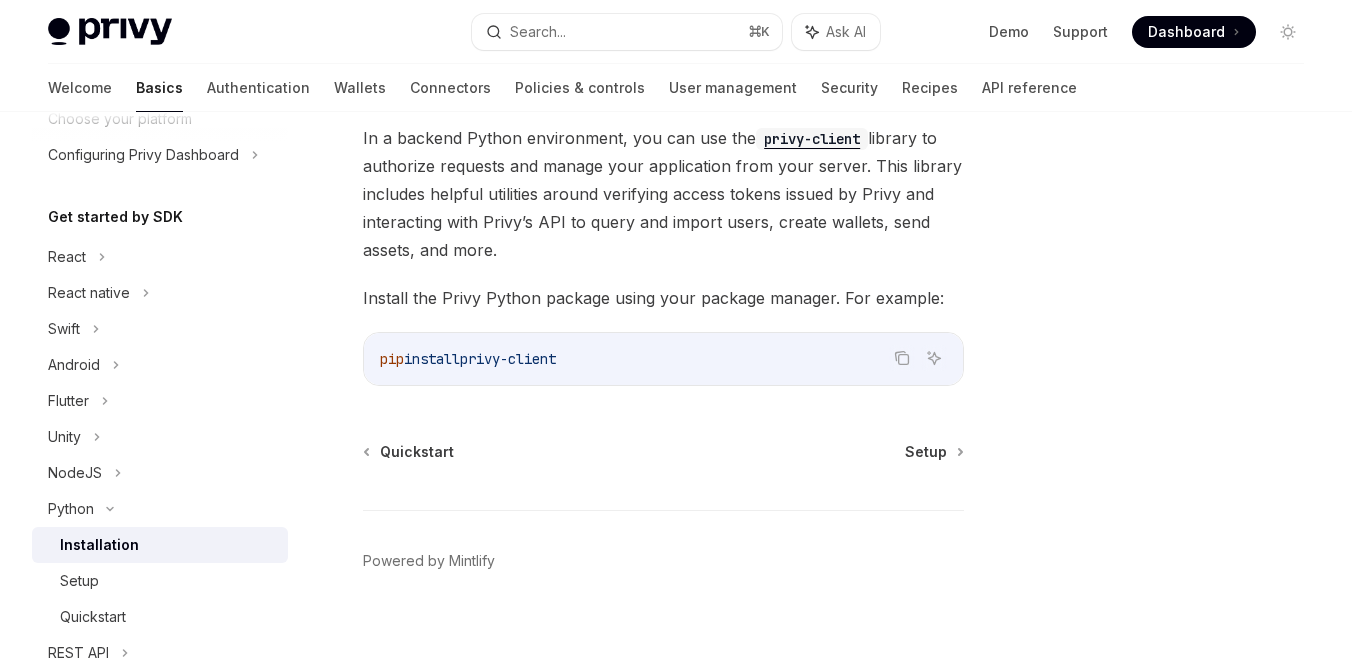 scroll, scrollTop: 146, scrollLeft: 0, axis: vertical 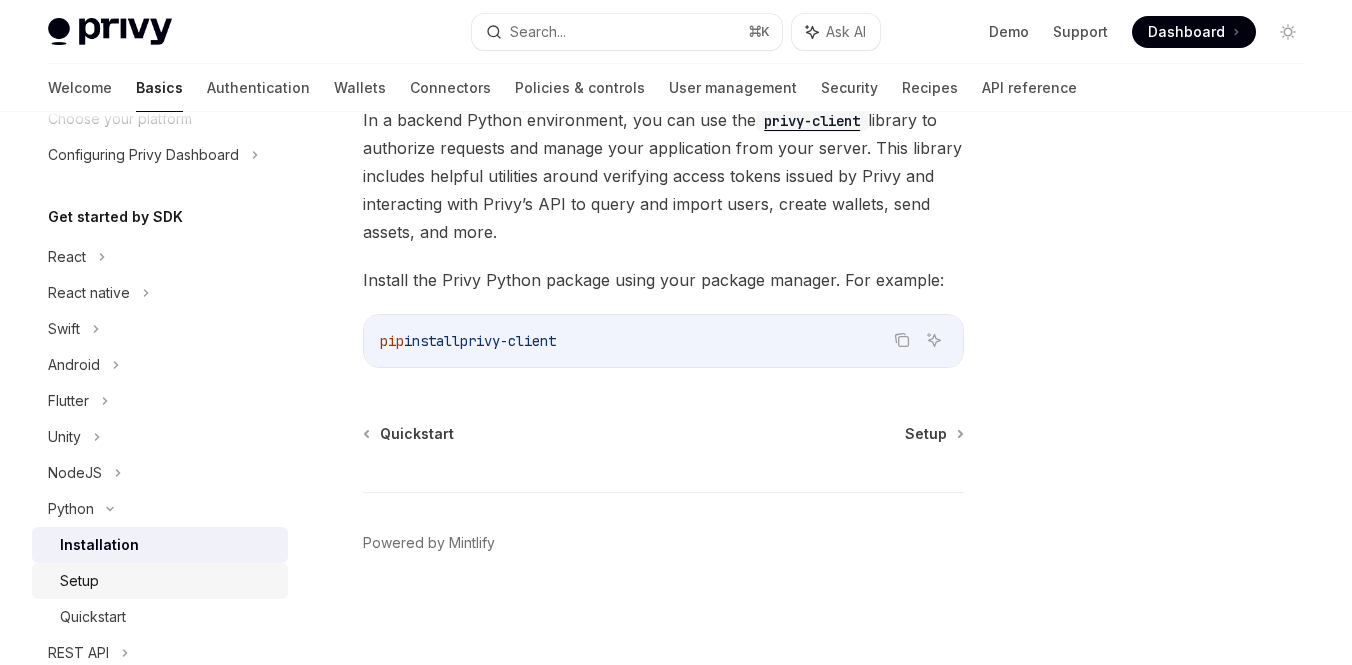 click on "Setup" at bounding box center (79, 581) 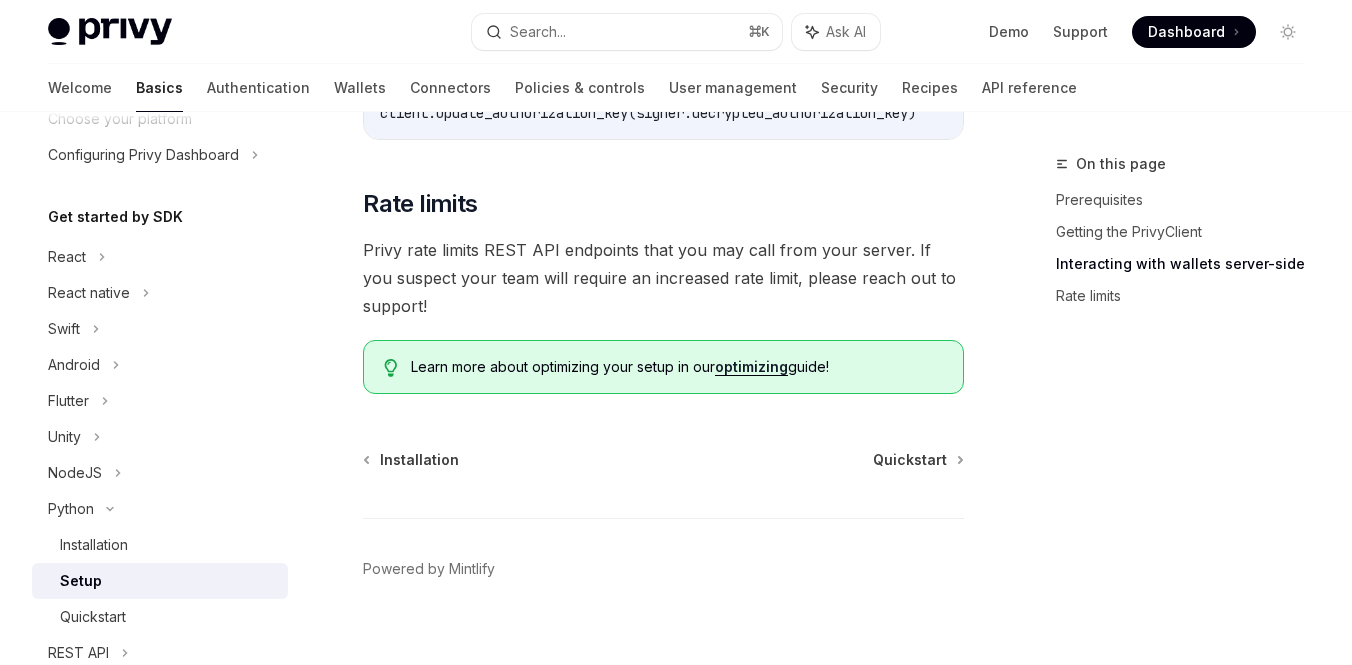 scroll, scrollTop: 1144, scrollLeft: 0, axis: vertical 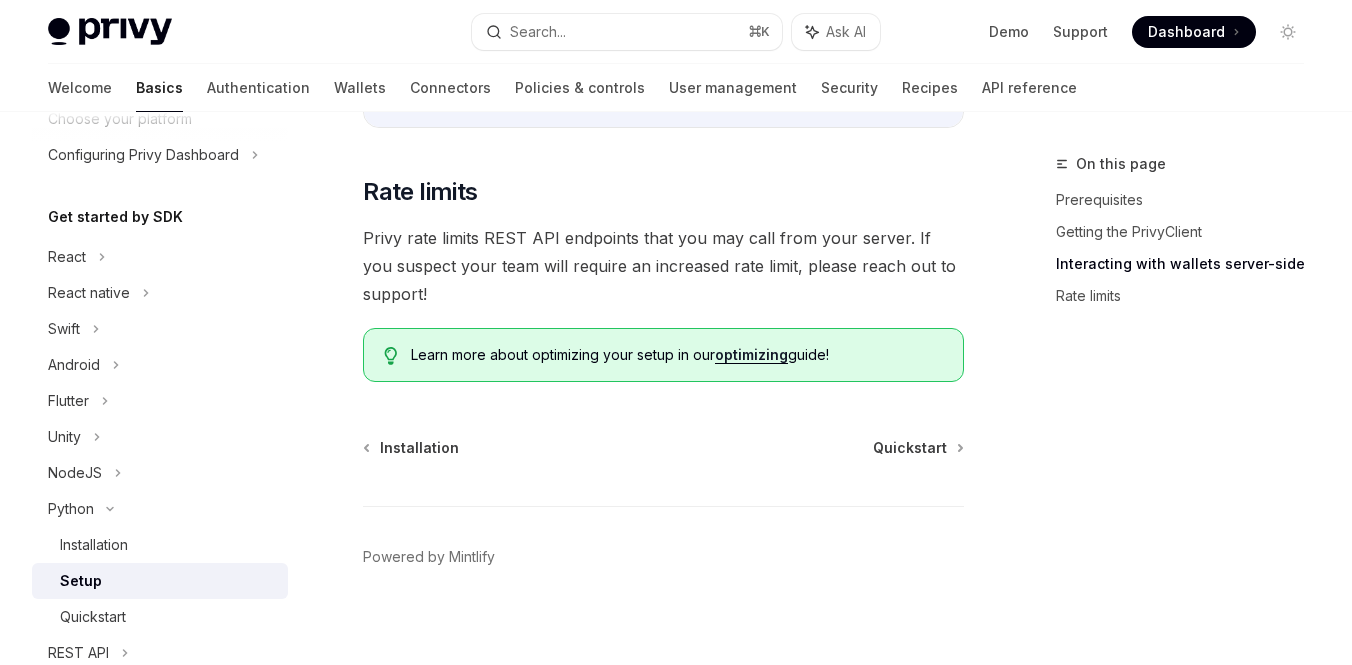 click on "Setup" at bounding box center [168, 581] 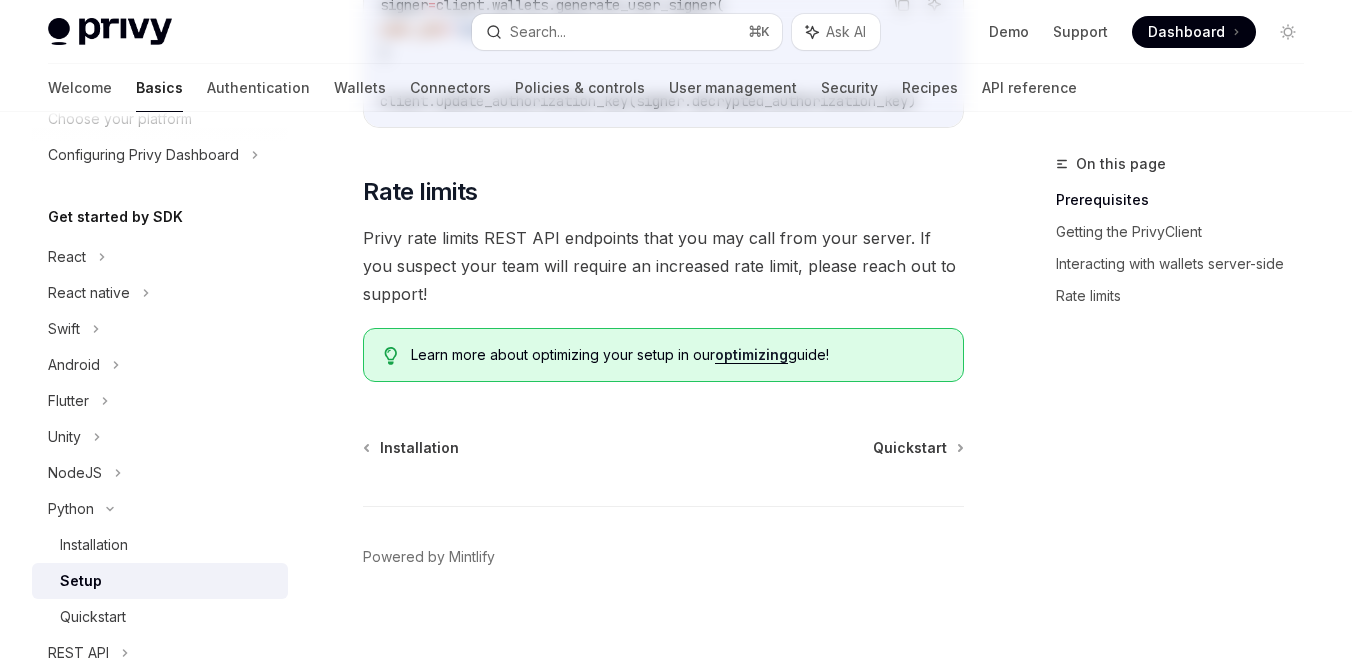 scroll, scrollTop: 0, scrollLeft: 0, axis: both 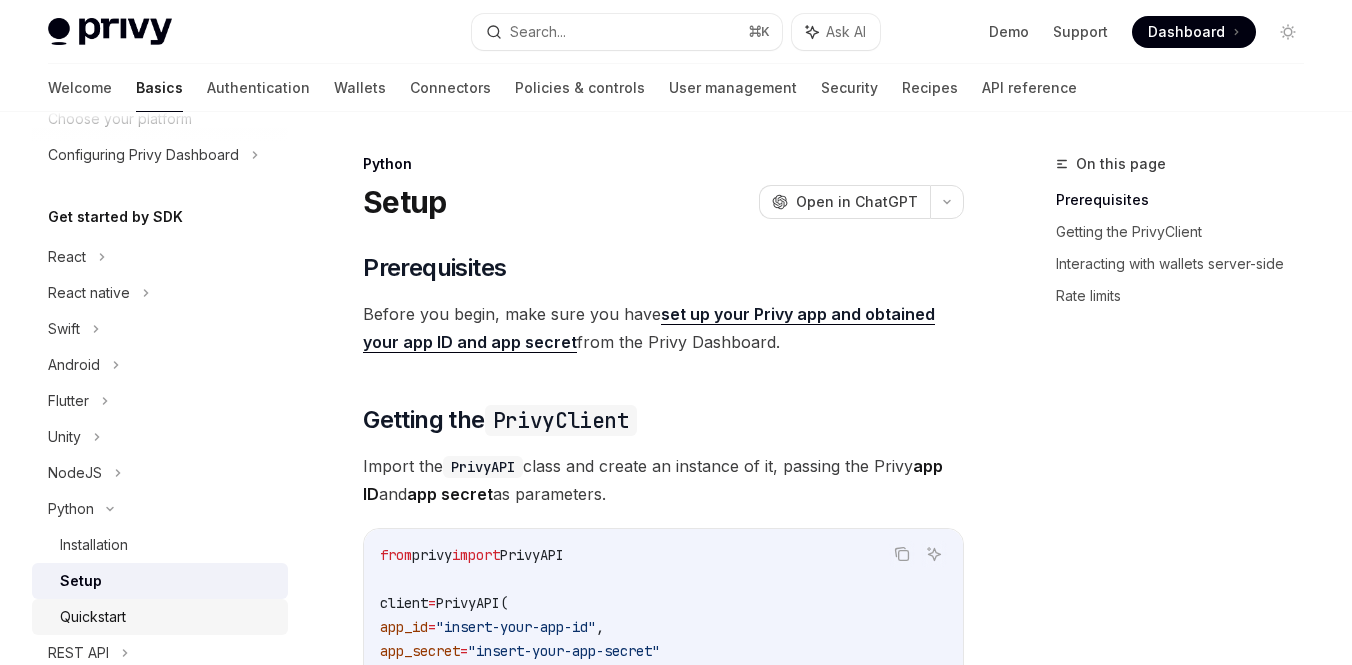 click on "Quickstart" at bounding box center [168, 617] 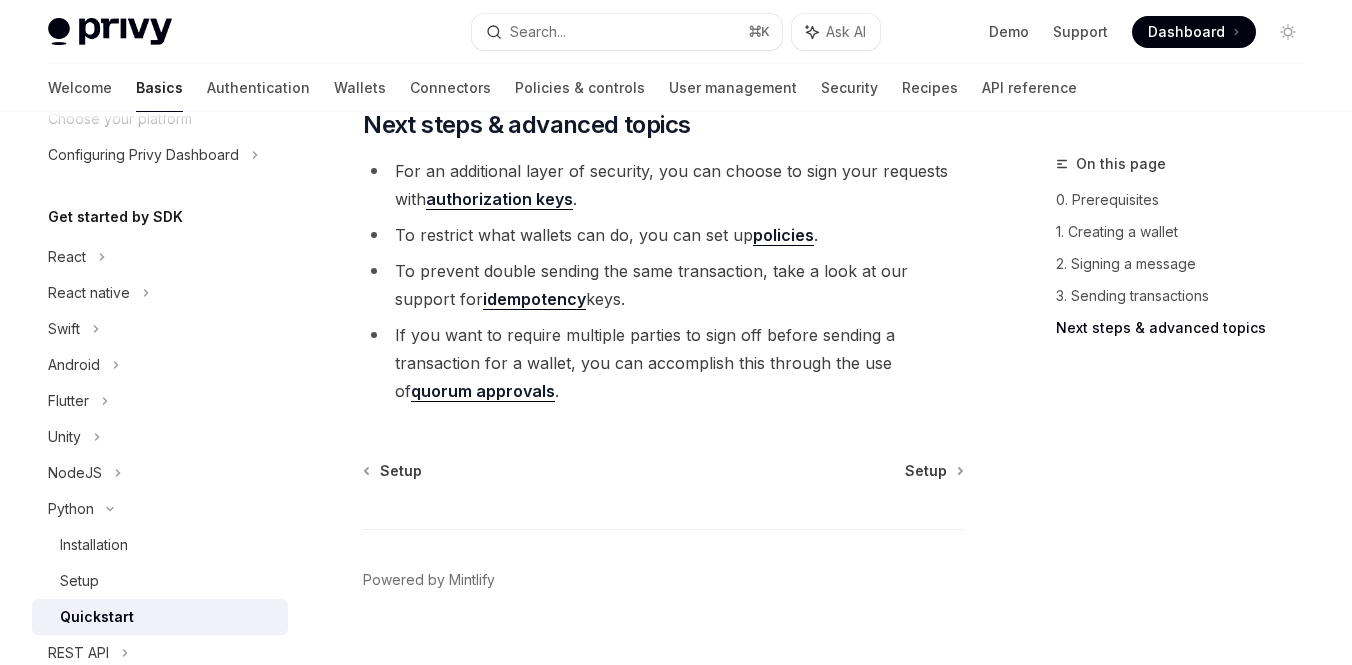 scroll, scrollTop: 2447, scrollLeft: 0, axis: vertical 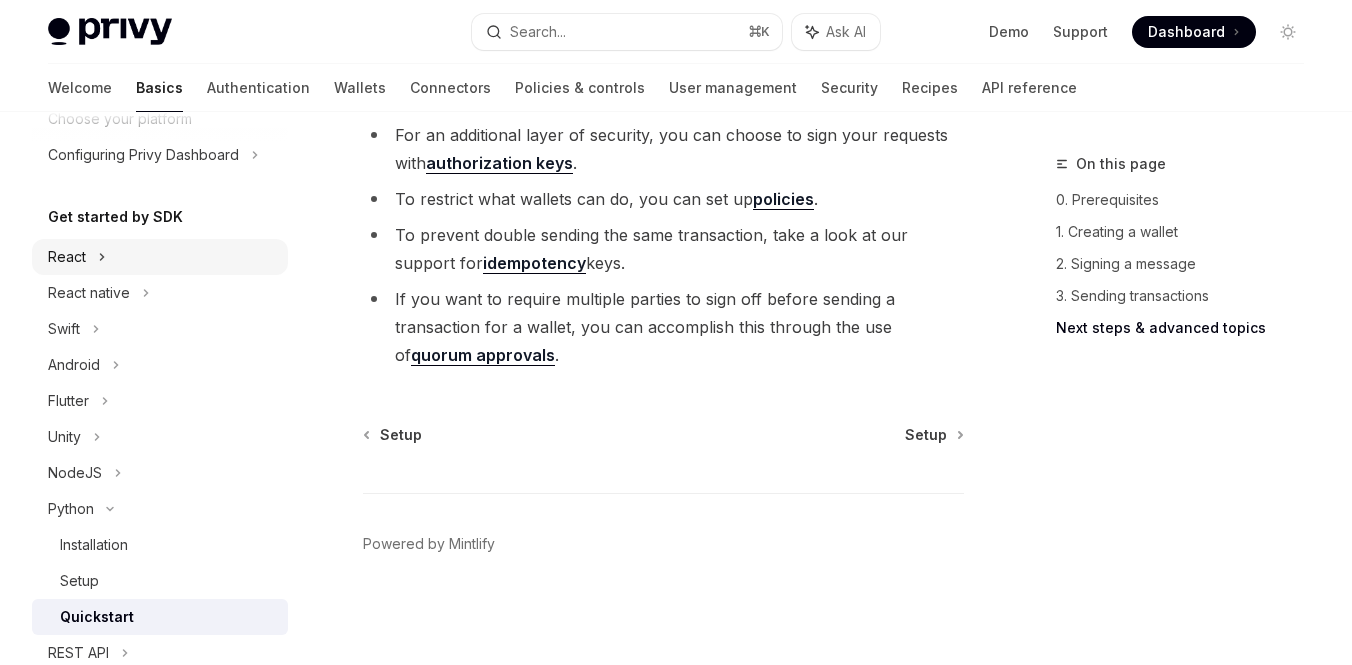 click on "React" at bounding box center [160, 257] 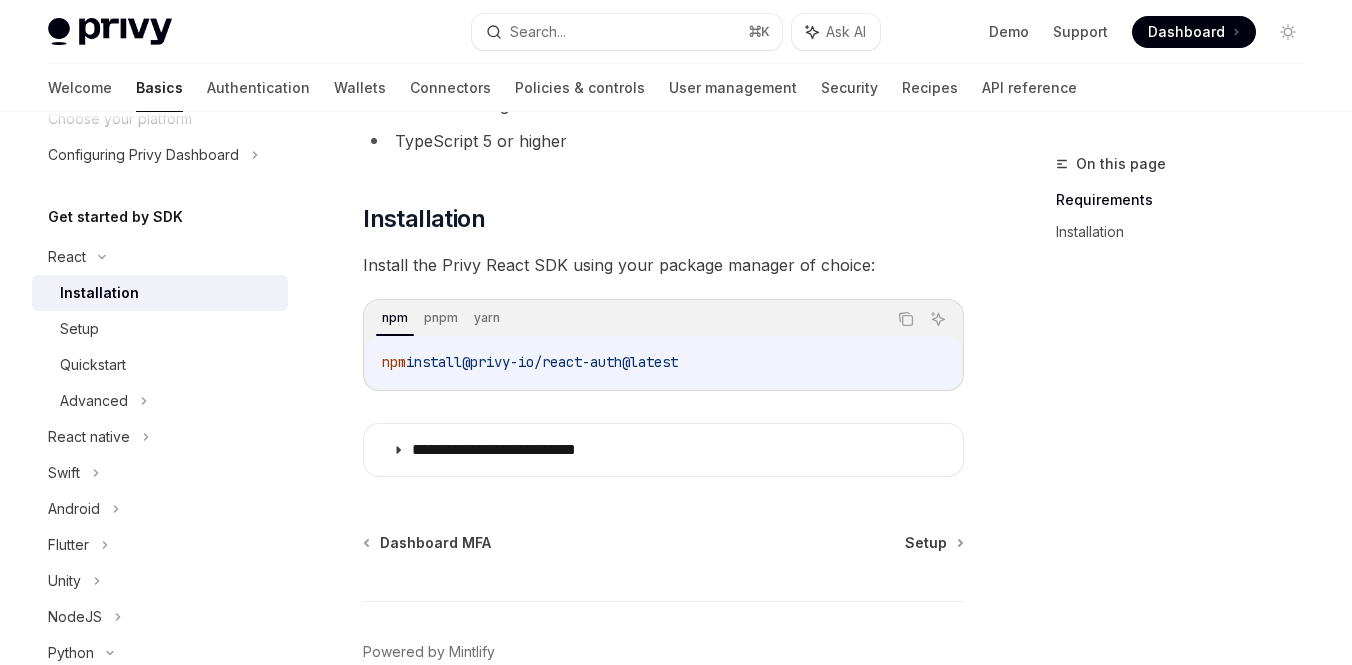 scroll, scrollTop: 244, scrollLeft: 0, axis: vertical 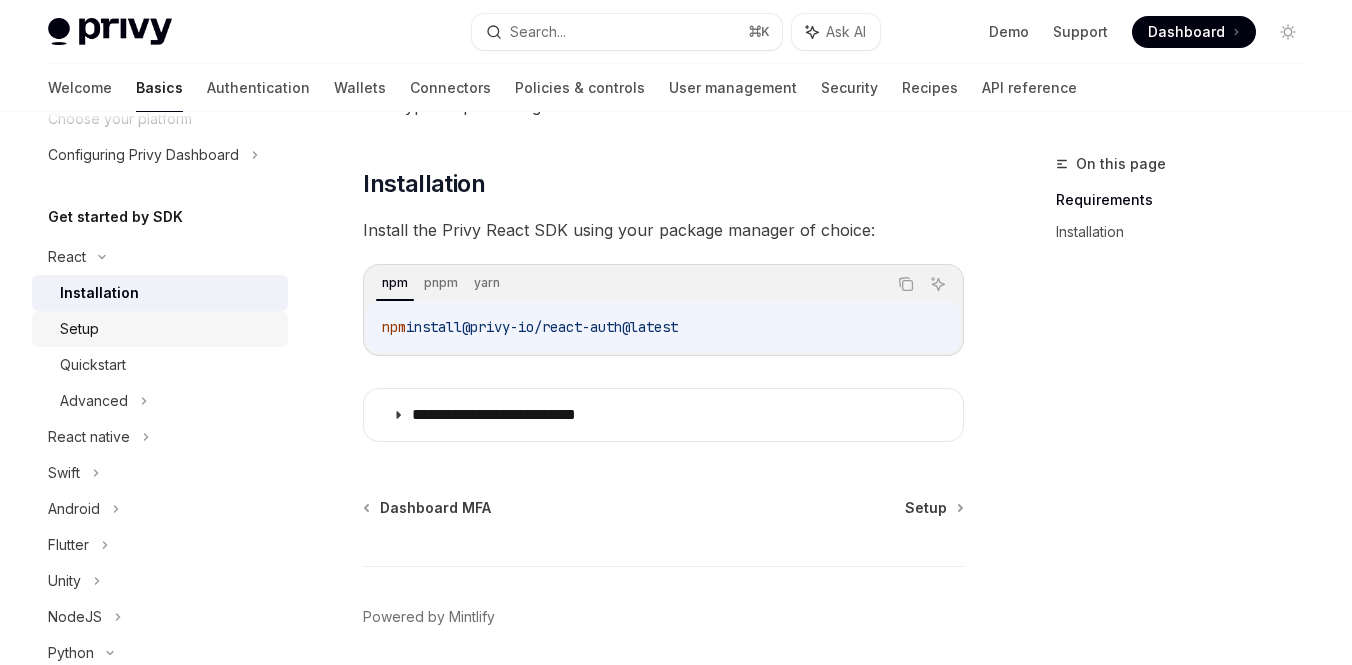 click on "Setup" at bounding box center (168, 329) 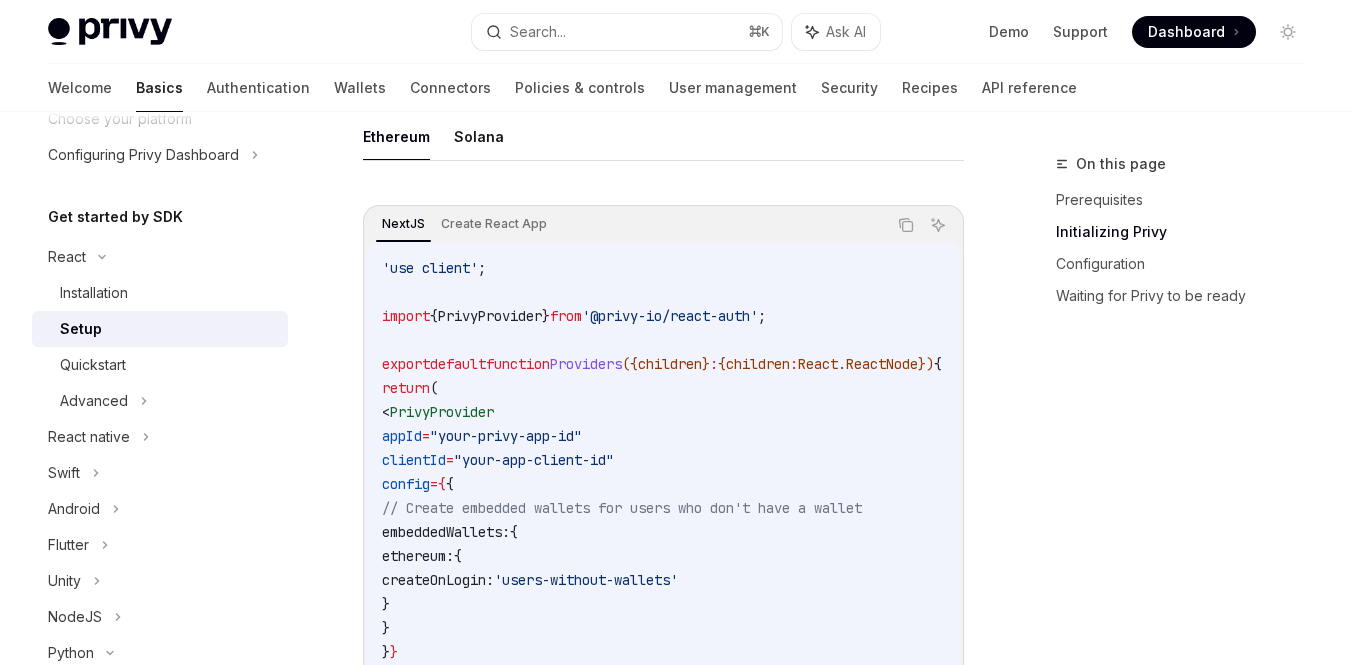 scroll, scrollTop: 688, scrollLeft: 0, axis: vertical 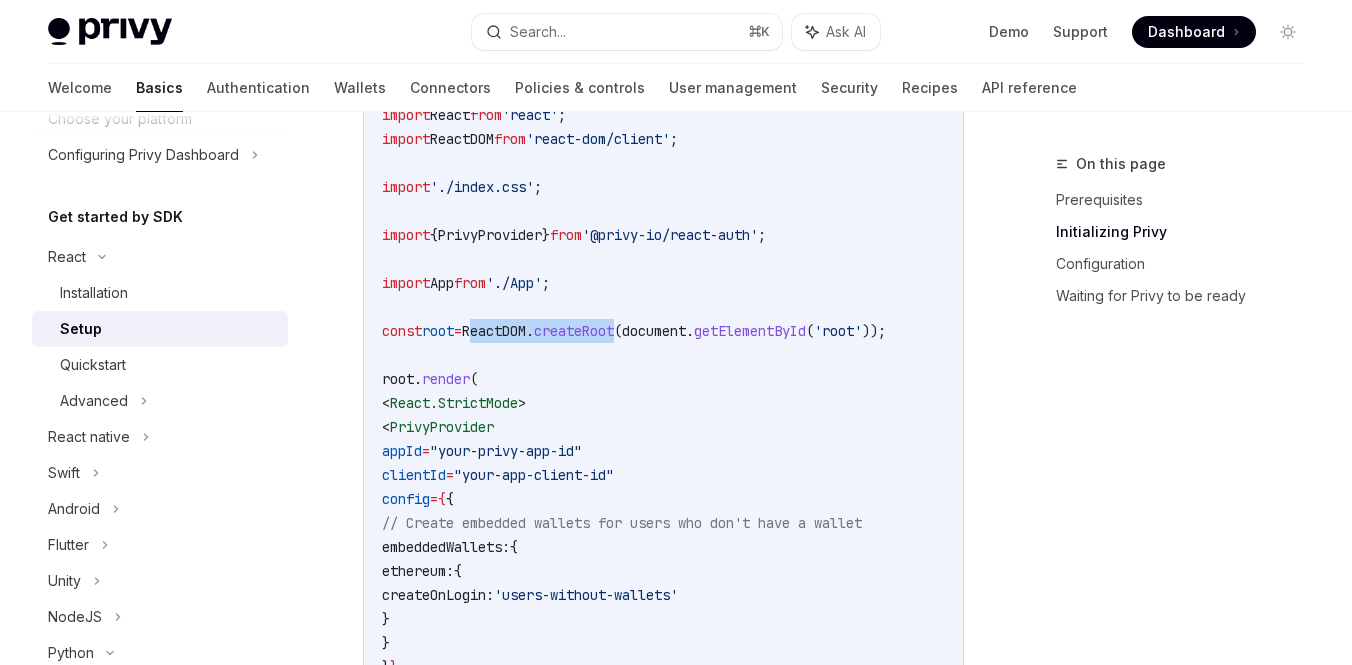 drag, startPoint x: 491, startPoint y: 334, endPoint x: 649, endPoint y: 328, distance: 158.11388 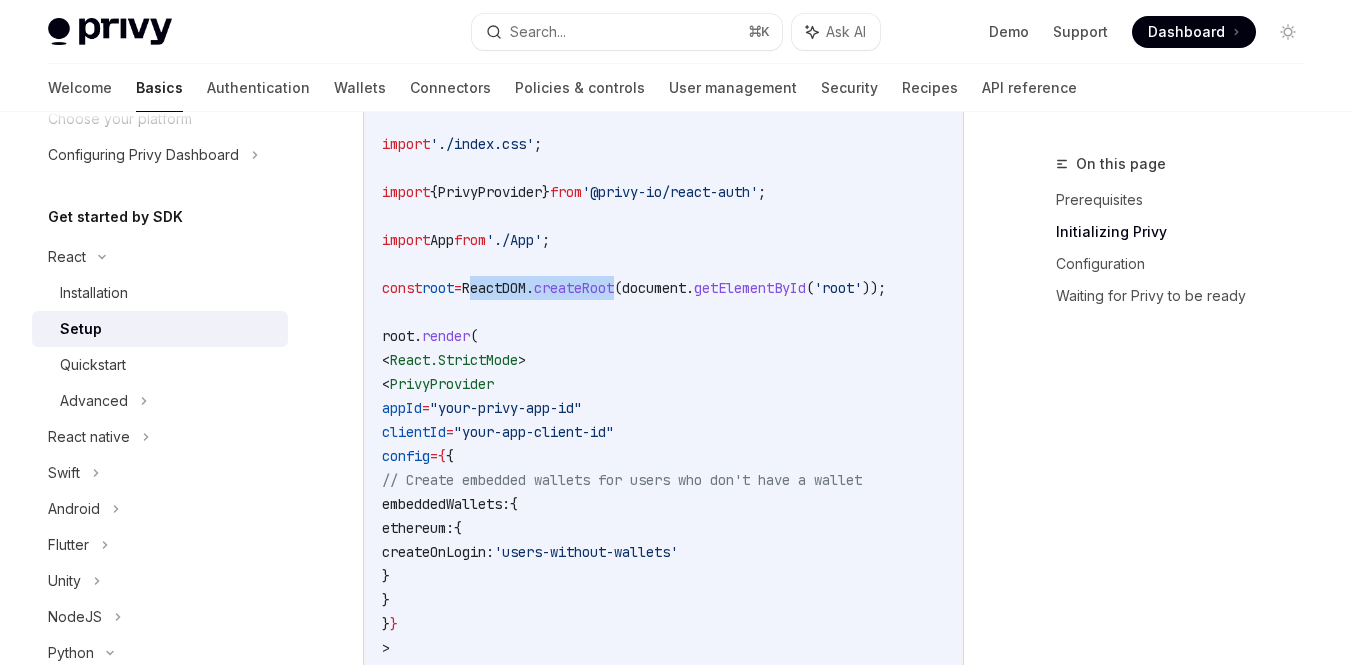 scroll, scrollTop: 868, scrollLeft: 0, axis: vertical 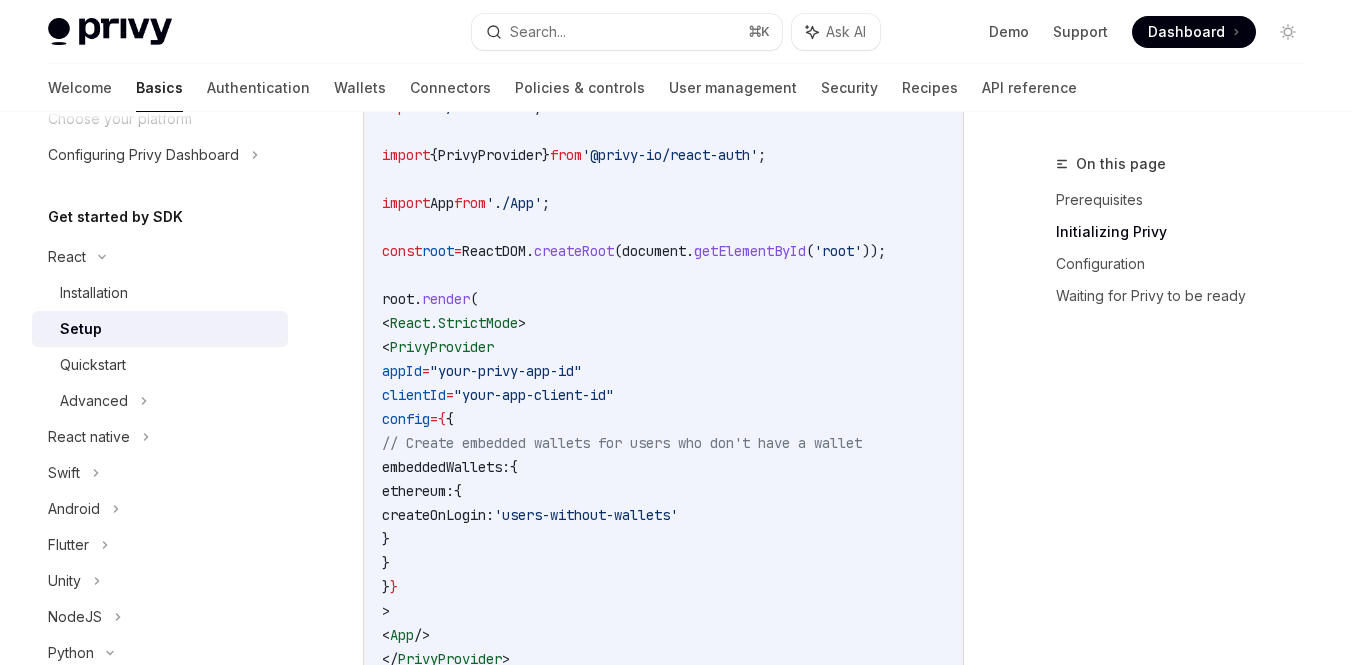 click on "root" at bounding box center [398, 299] 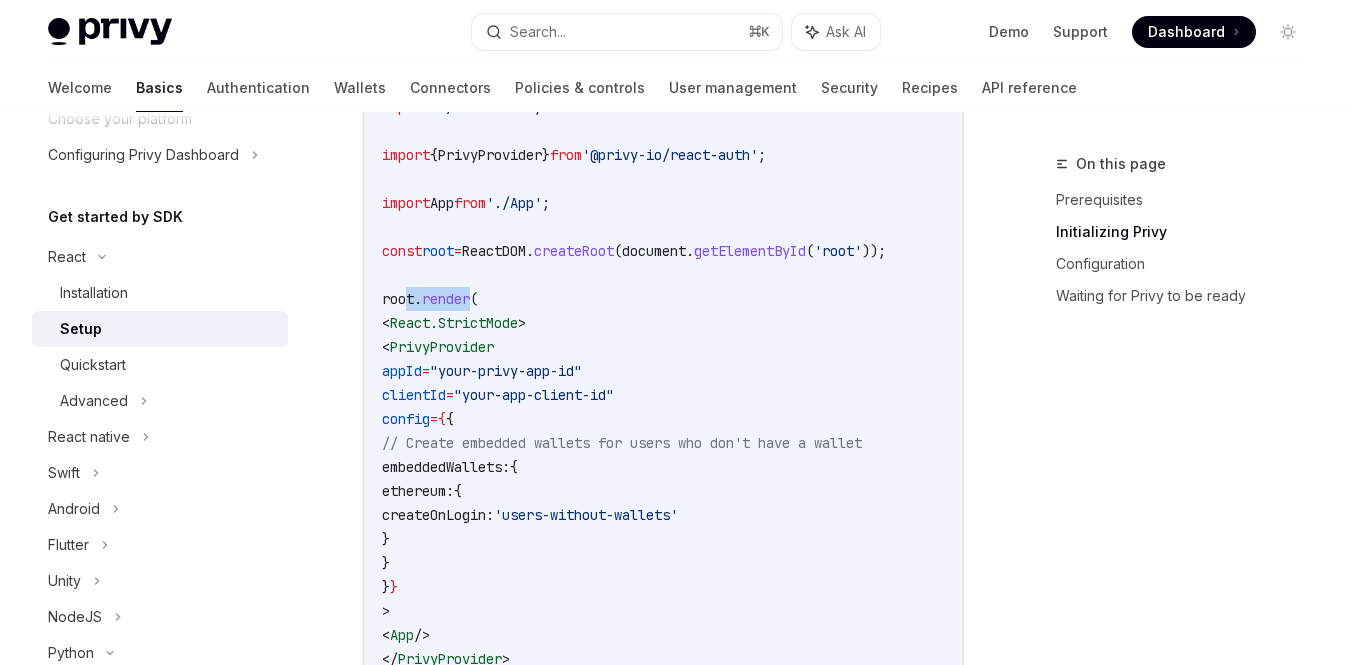 drag, startPoint x: 474, startPoint y: 302, endPoint x: 404, endPoint y: 305, distance: 70.064255 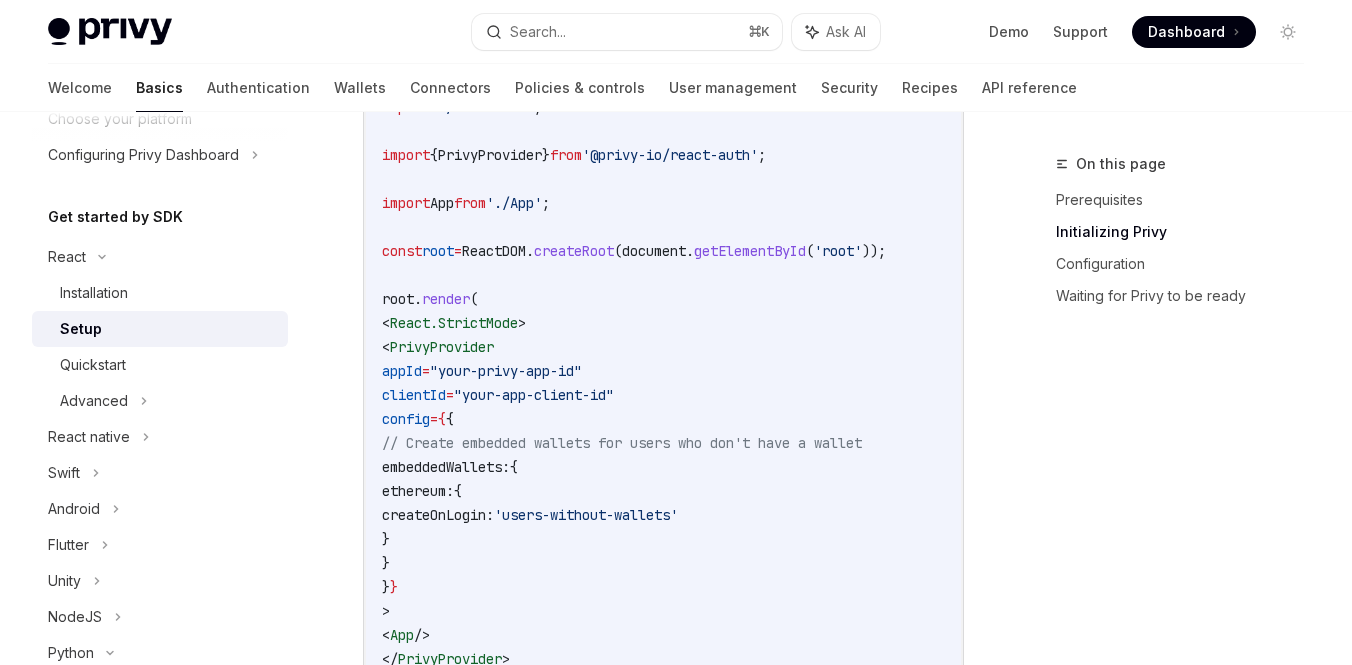 click on "render" at bounding box center (446, 299) 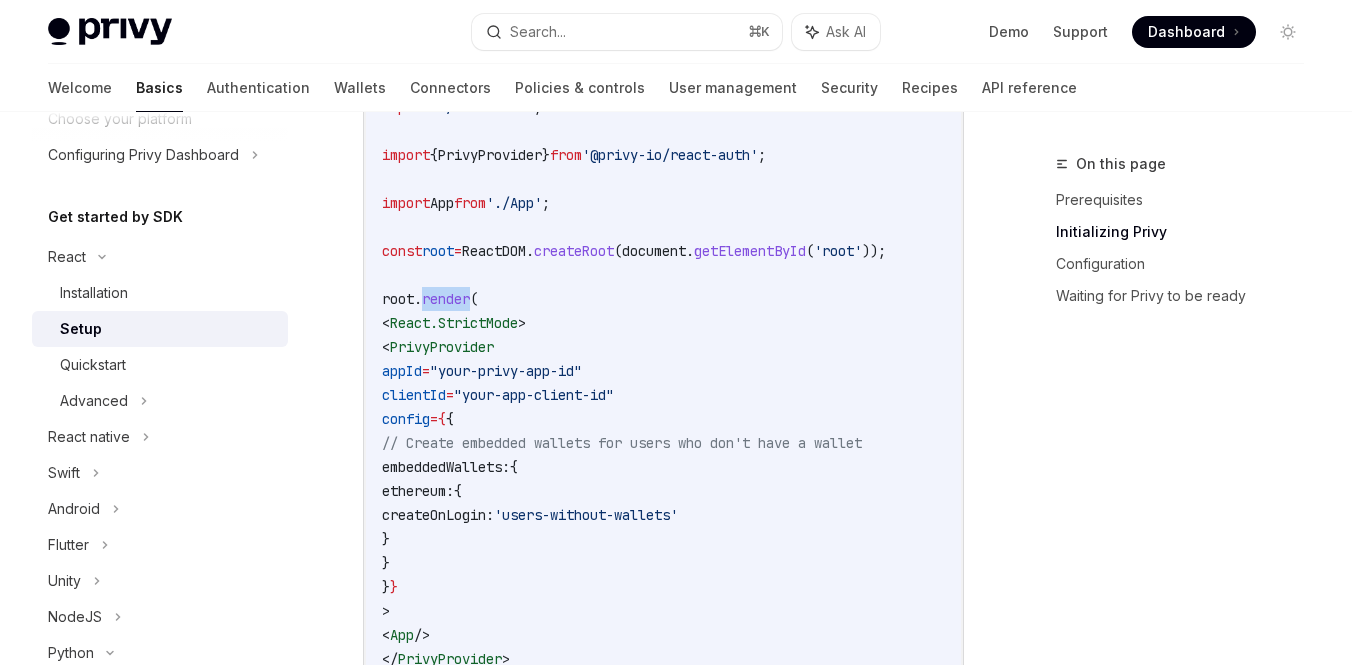 click on "render" at bounding box center (446, 299) 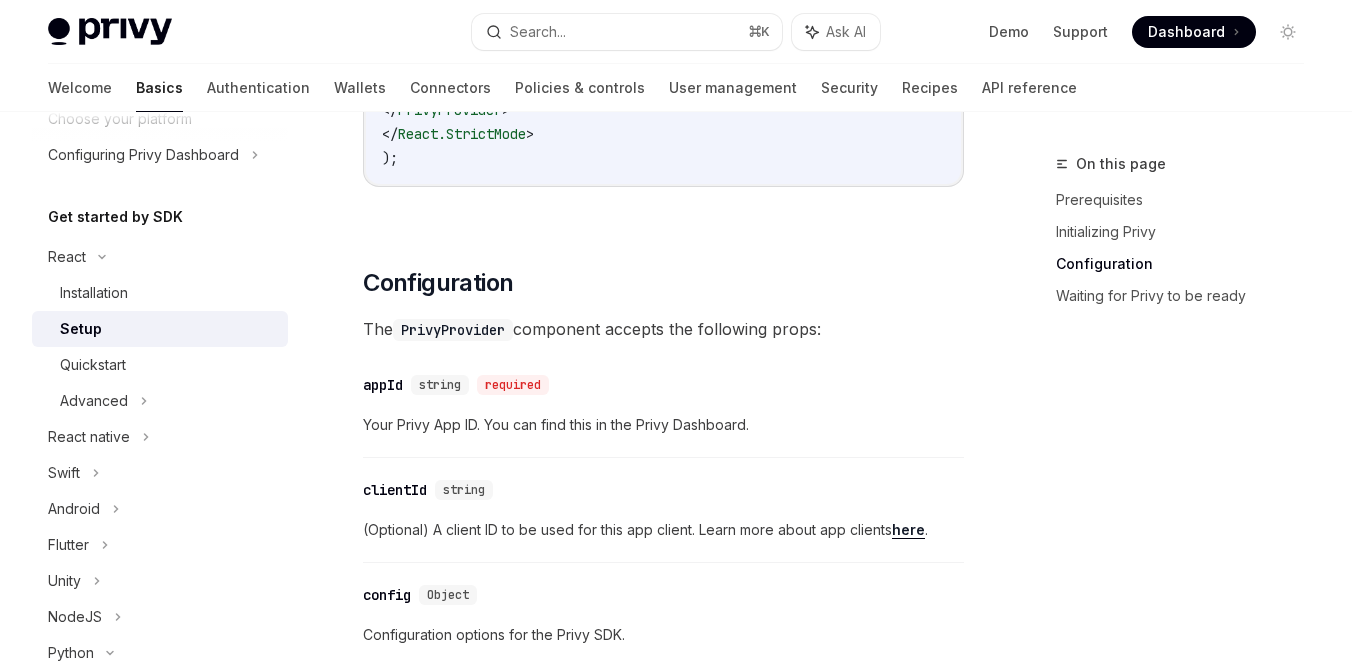 scroll, scrollTop: 1427, scrollLeft: 0, axis: vertical 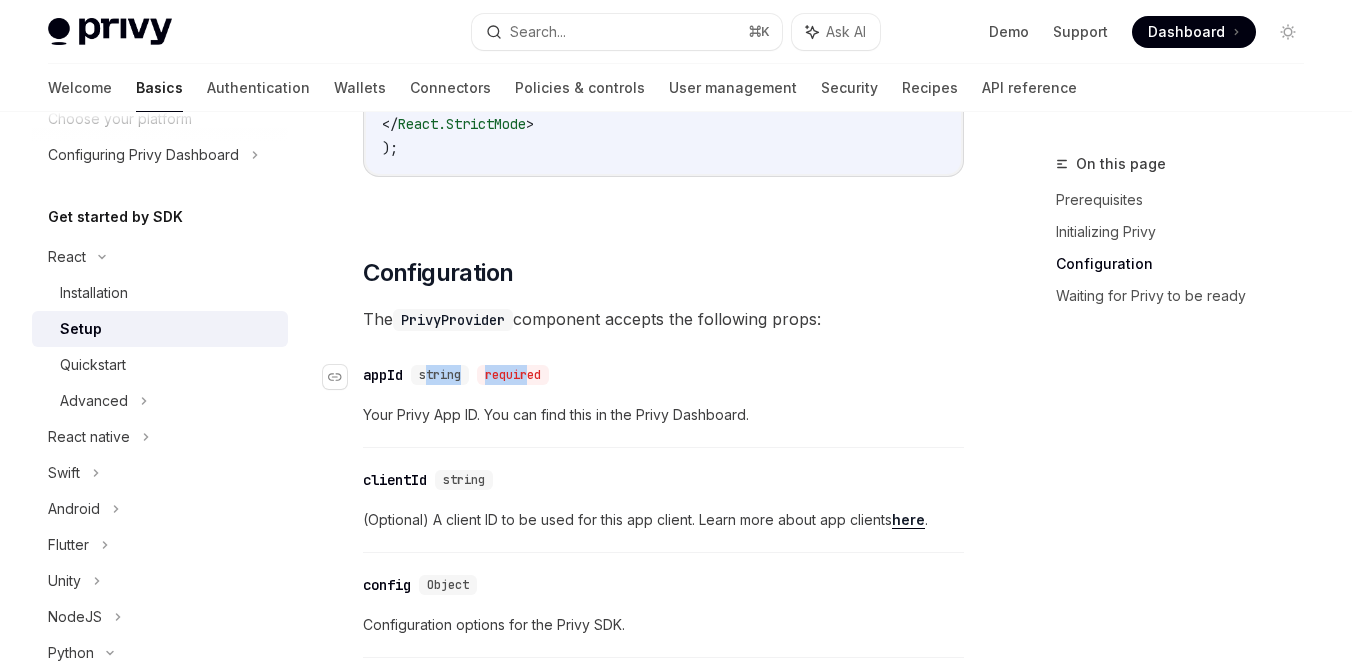 drag, startPoint x: 428, startPoint y: 385, endPoint x: 537, endPoint y: 386, distance: 109.004585 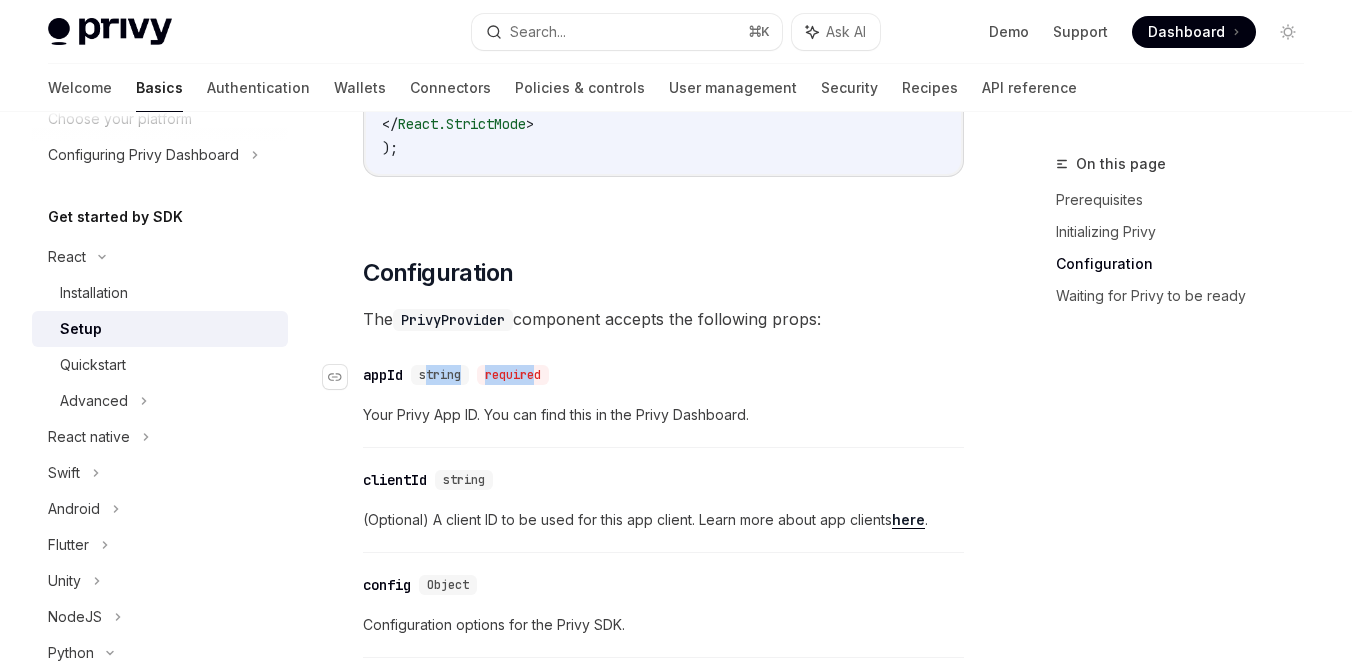 click on "required" at bounding box center [513, 375] 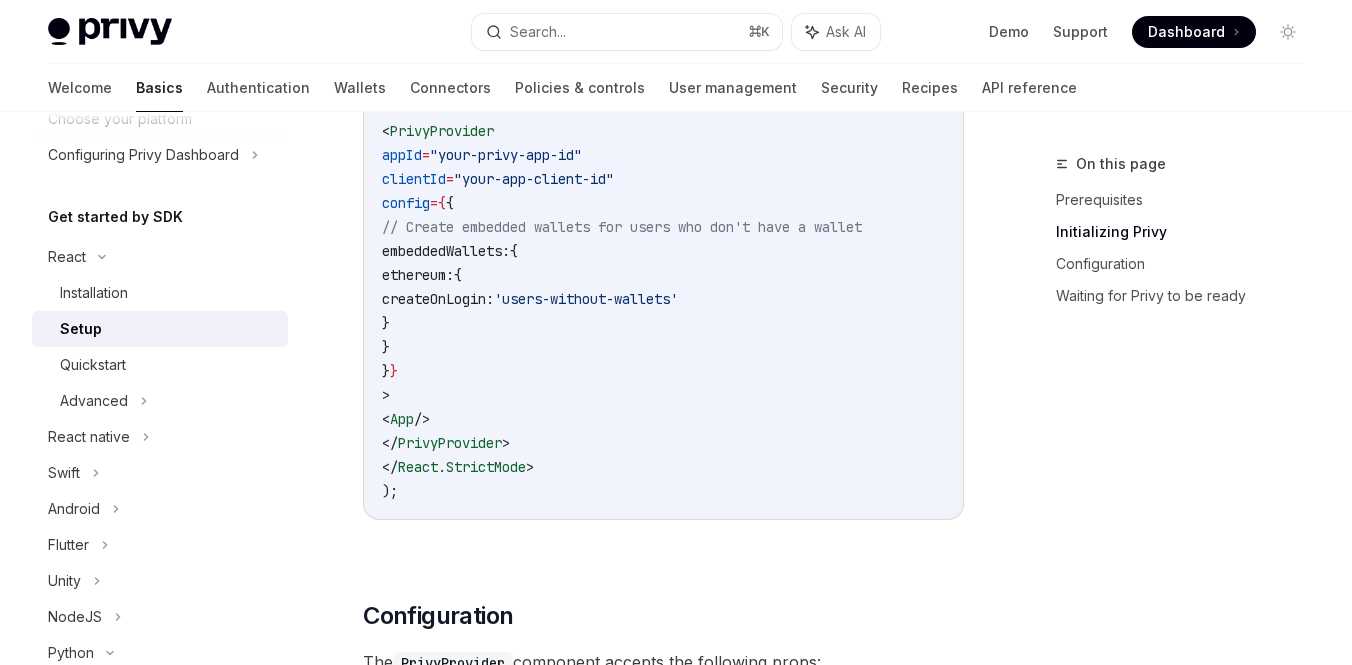 scroll, scrollTop: 1036, scrollLeft: 0, axis: vertical 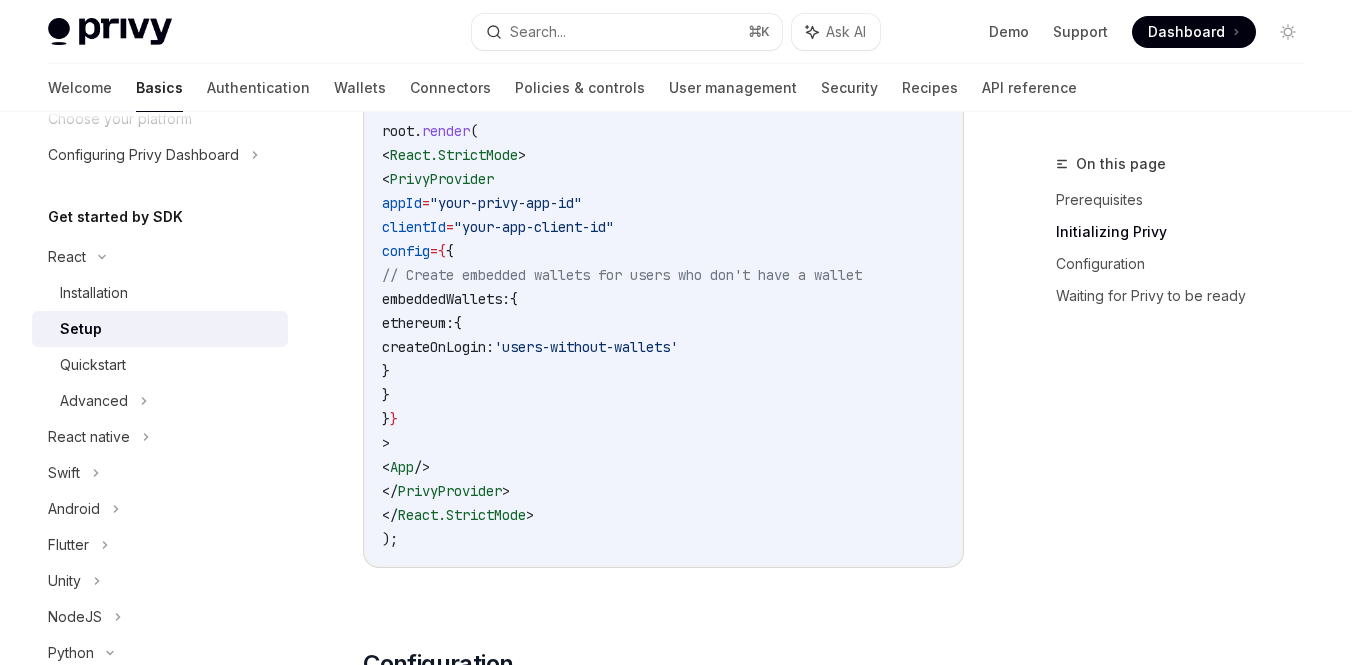 click on "appId" at bounding box center [402, 203] 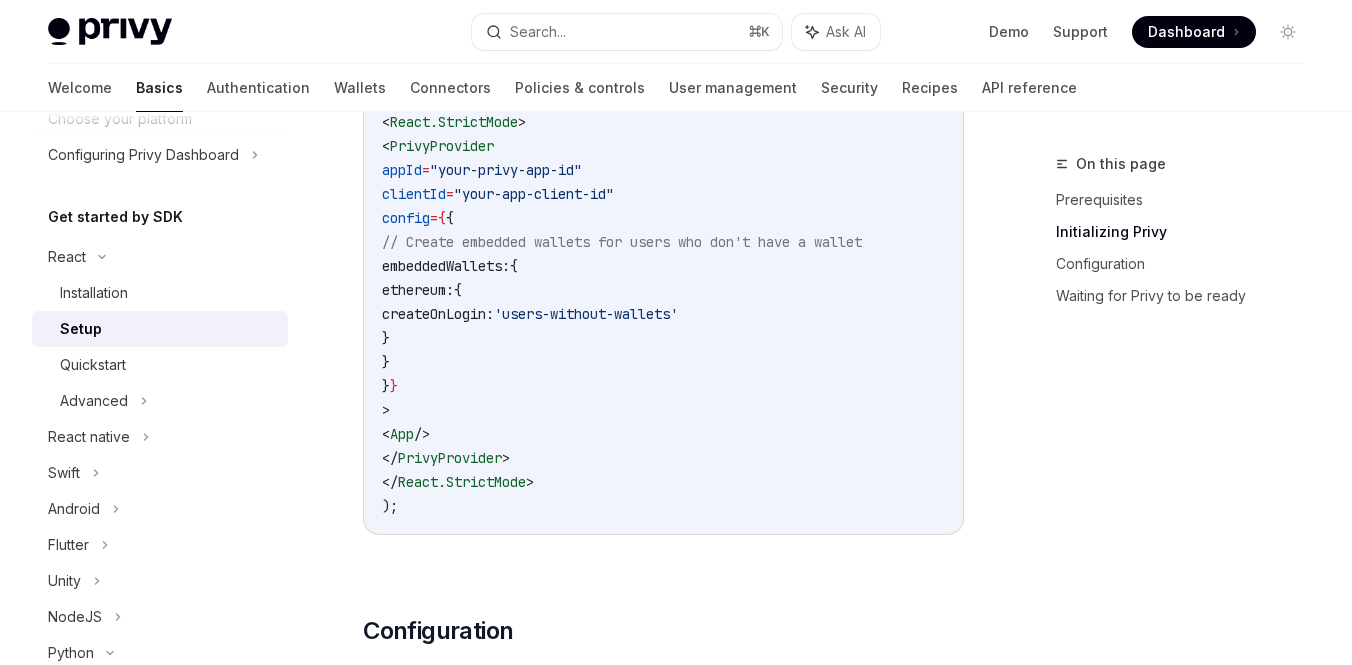 scroll, scrollTop: 1074, scrollLeft: 0, axis: vertical 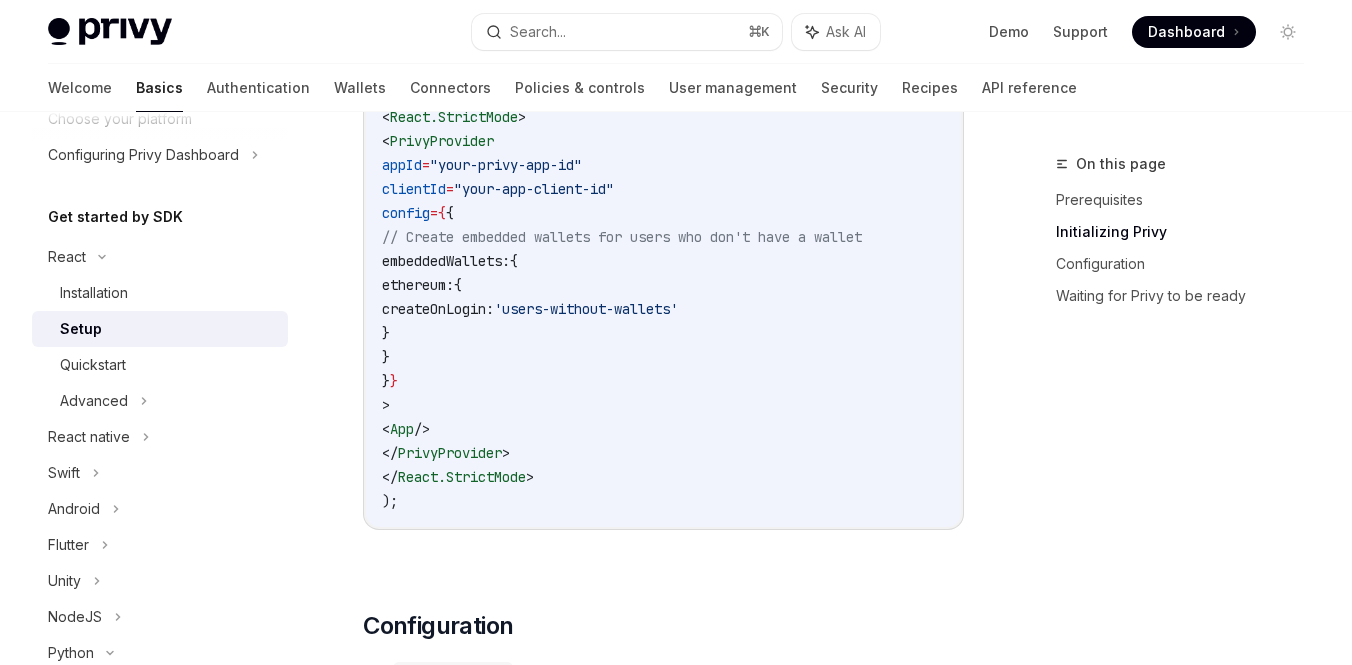 click on "// Create embedded wallets for users who don't have a wallet" at bounding box center (622, 237) 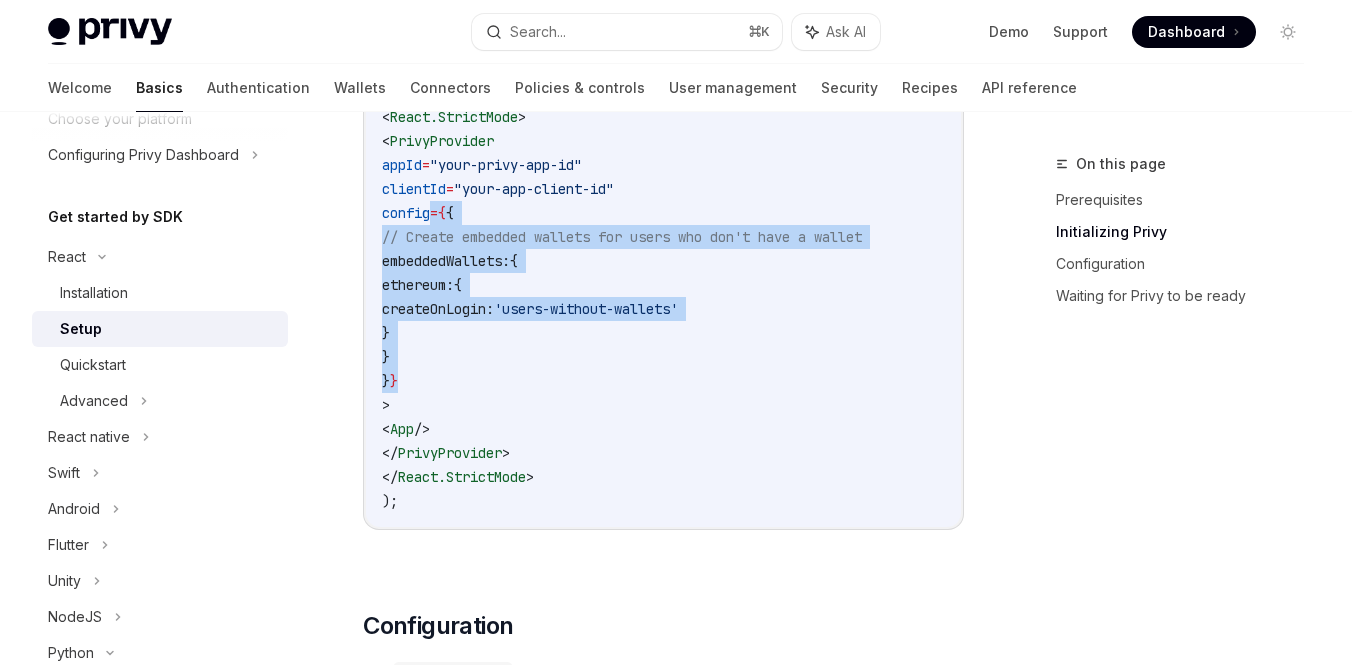 drag, startPoint x: 431, startPoint y: 216, endPoint x: 518, endPoint y: 385, distance: 190.07893 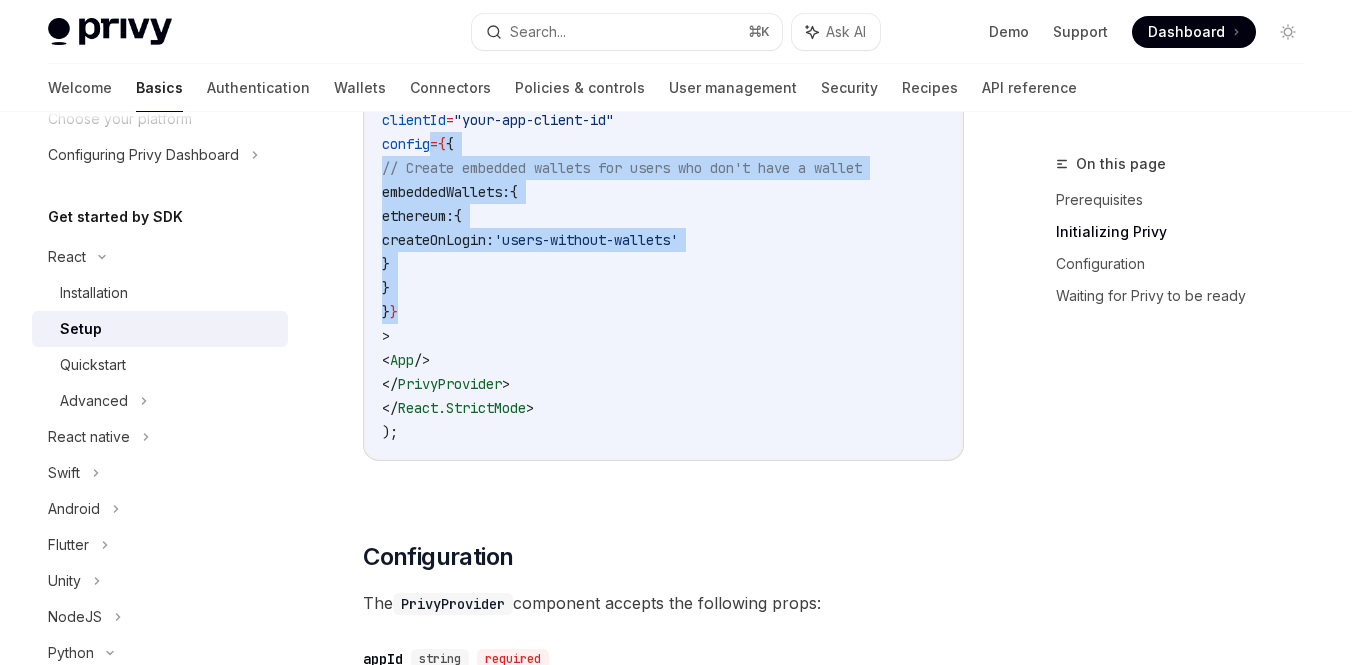 scroll, scrollTop: 1175, scrollLeft: 0, axis: vertical 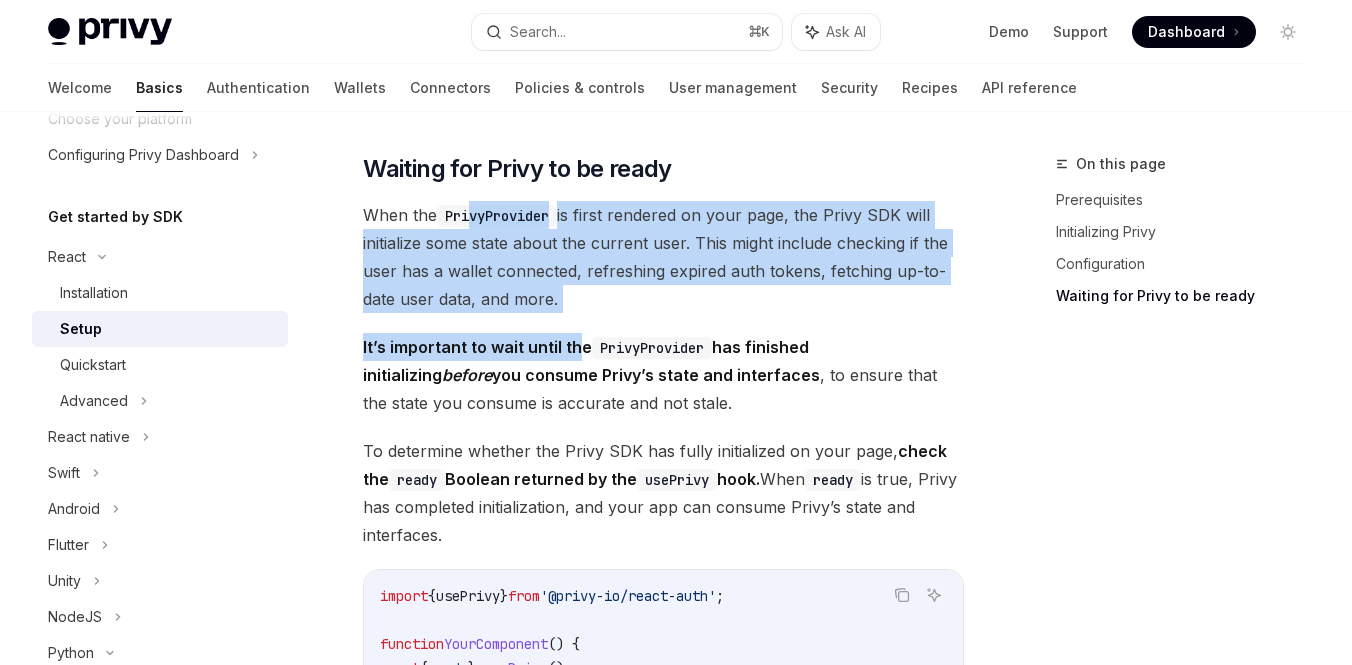 drag, startPoint x: 475, startPoint y: 220, endPoint x: 574, endPoint y: 351, distance: 164.2011 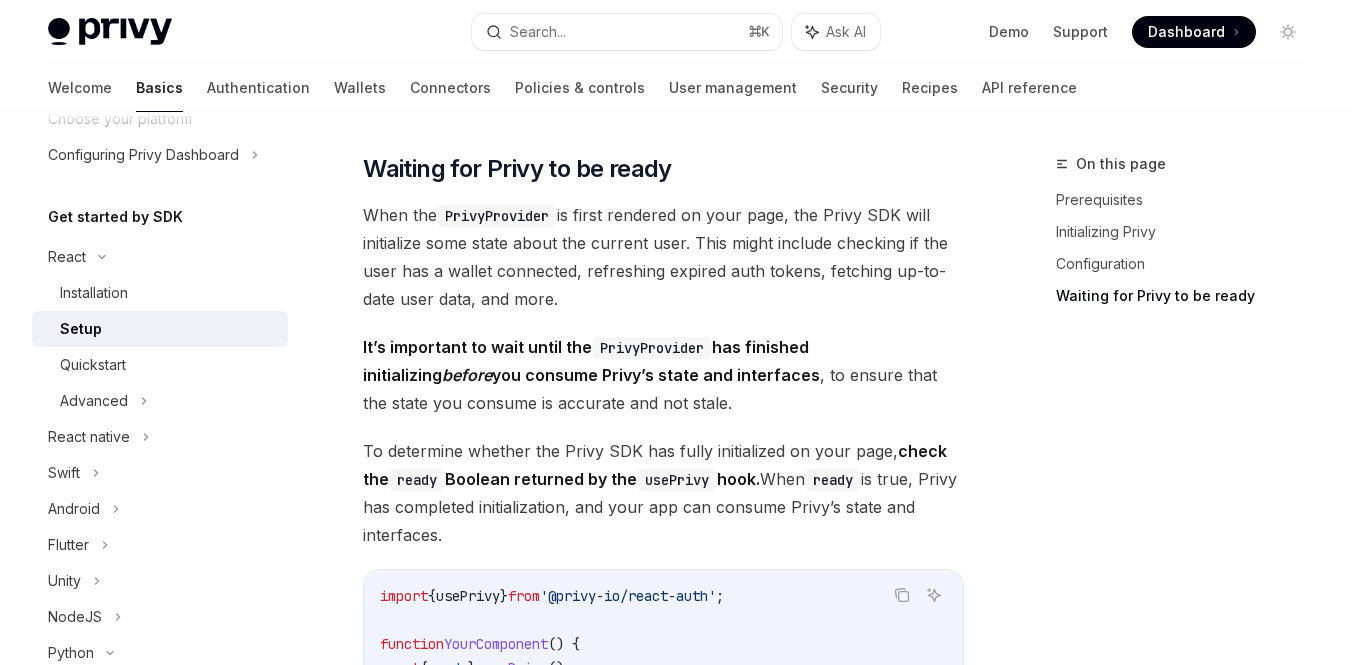 drag, startPoint x: 755, startPoint y: 354, endPoint x: 826, endPoint y: 377, distance: 74.63243 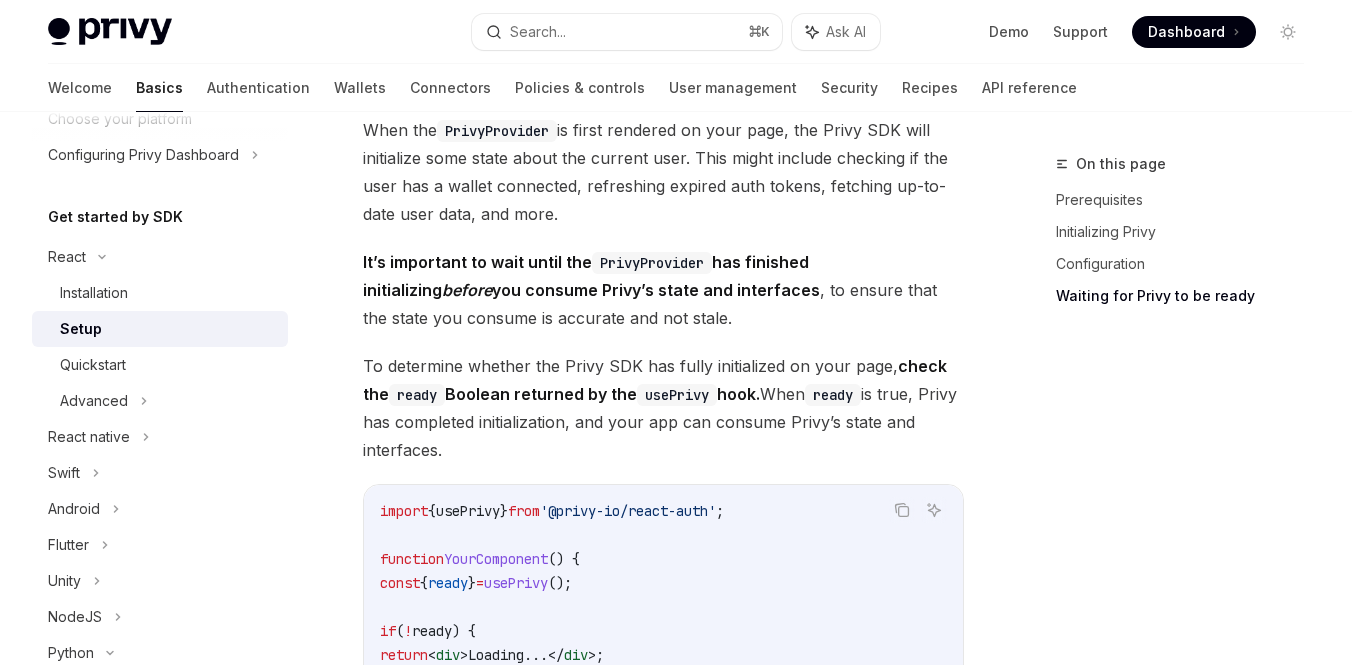 scroll, scrollTop: 2191, scrollLeft: 0, axis: vertical 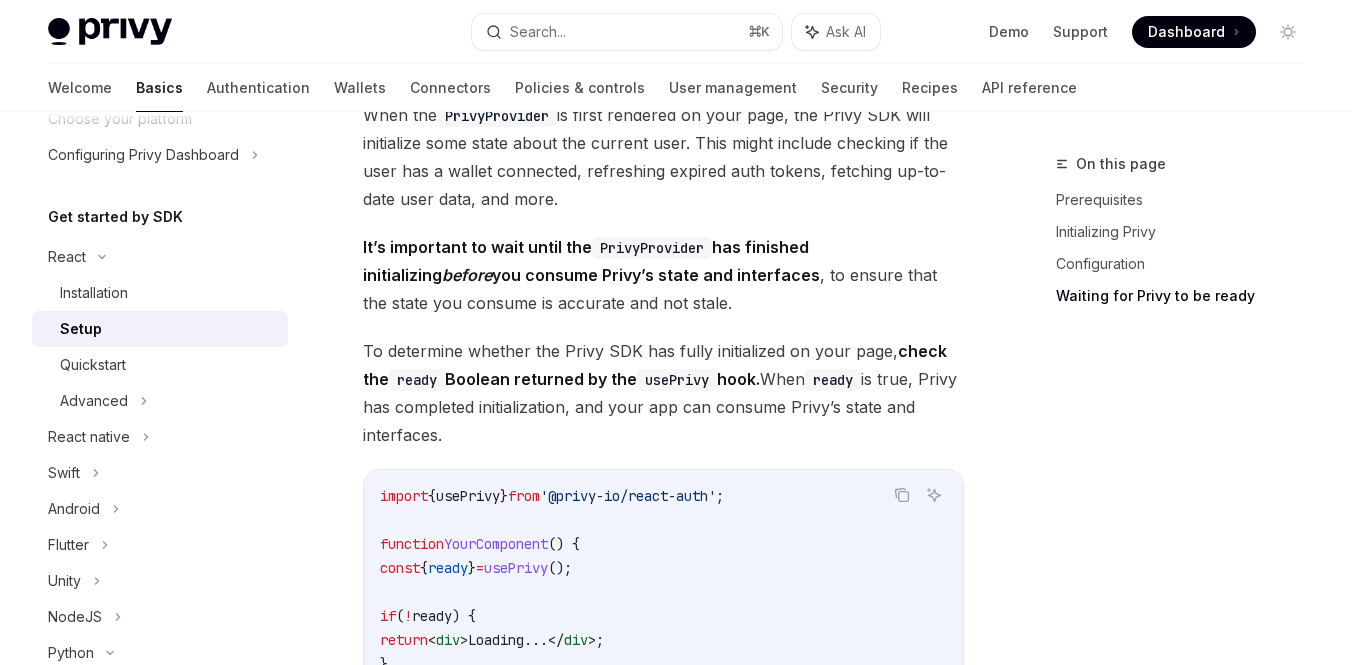 drag, startPoint x: 494, startPoint y: 364, endPoint x: 552, endPoint y: 377, distance: 59.439045 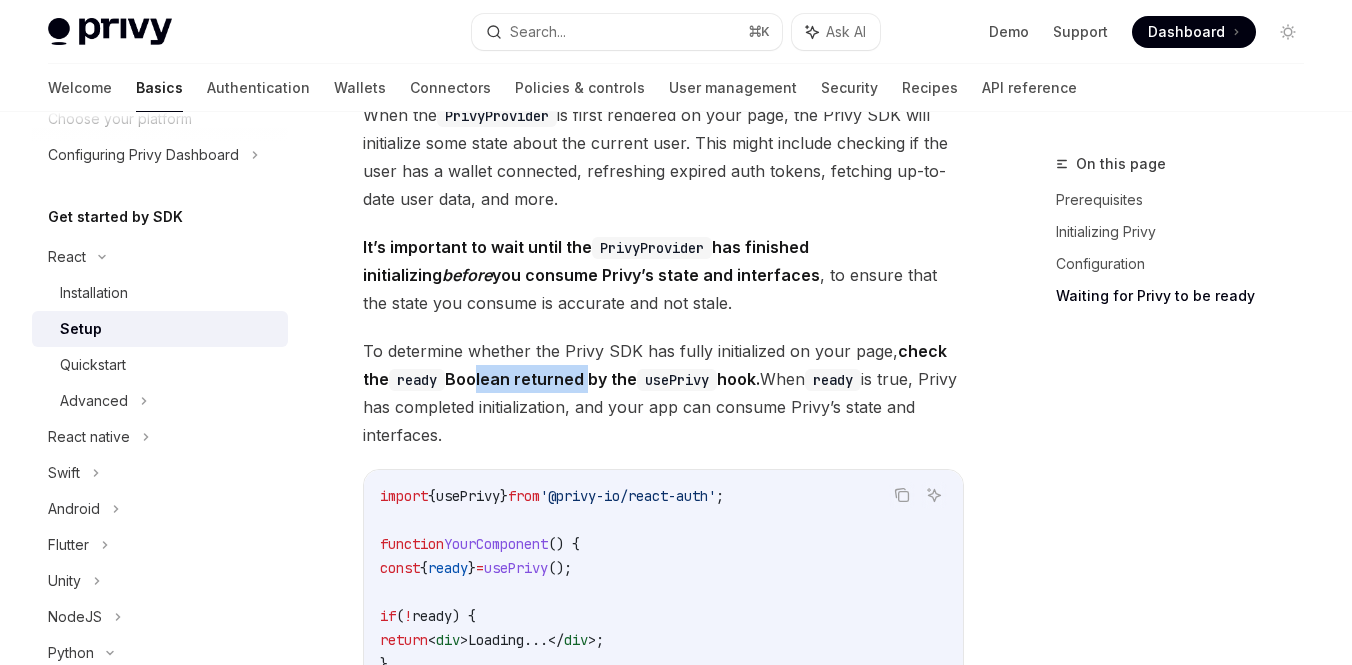 drag, startPoint x: 473, startPoint y: 389, endPoint x: 589, endPoint y: 389, distance: 116 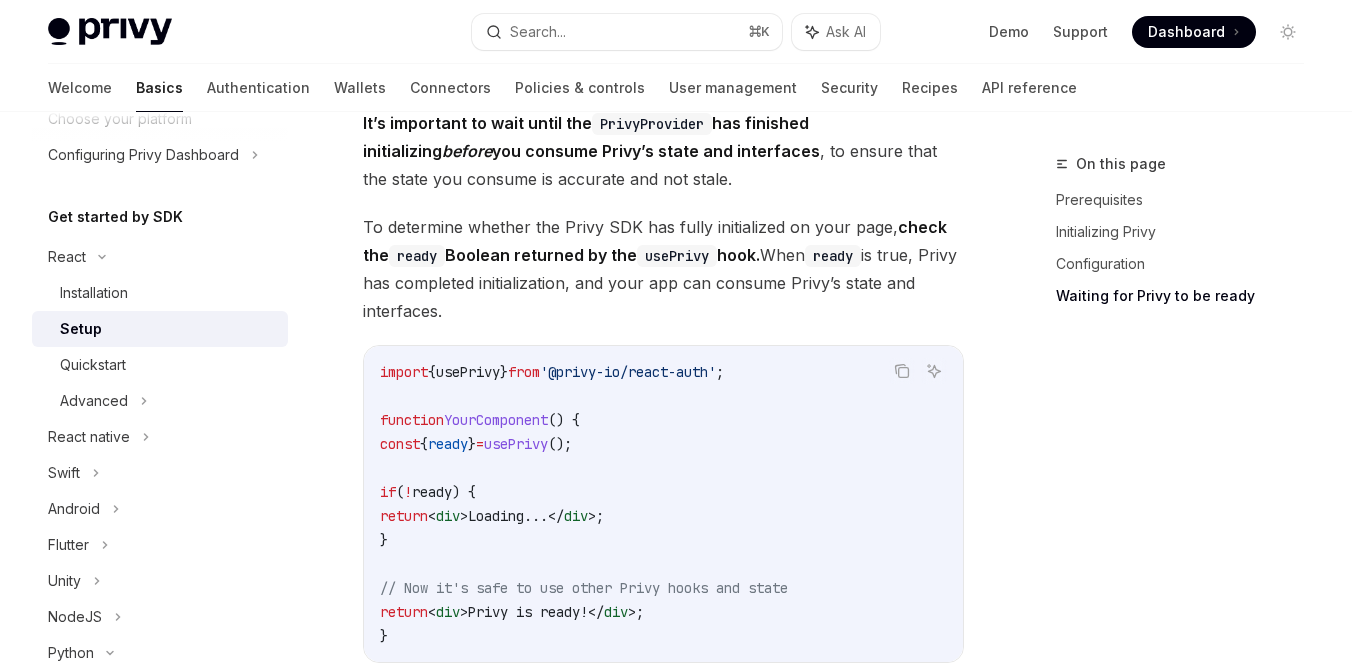 scroll, scrollTop: 2353, scrollLeft: 0, axis: vertical 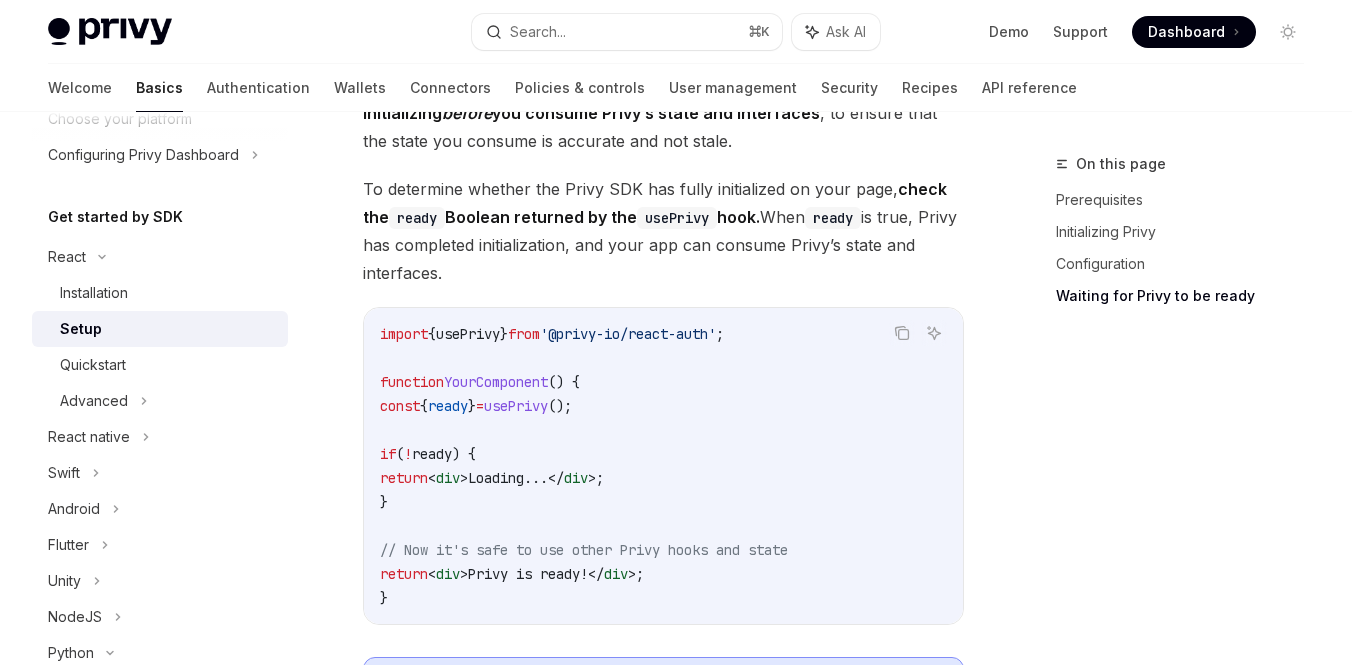 click on "YourComponent" at bounding box center [496, 382] 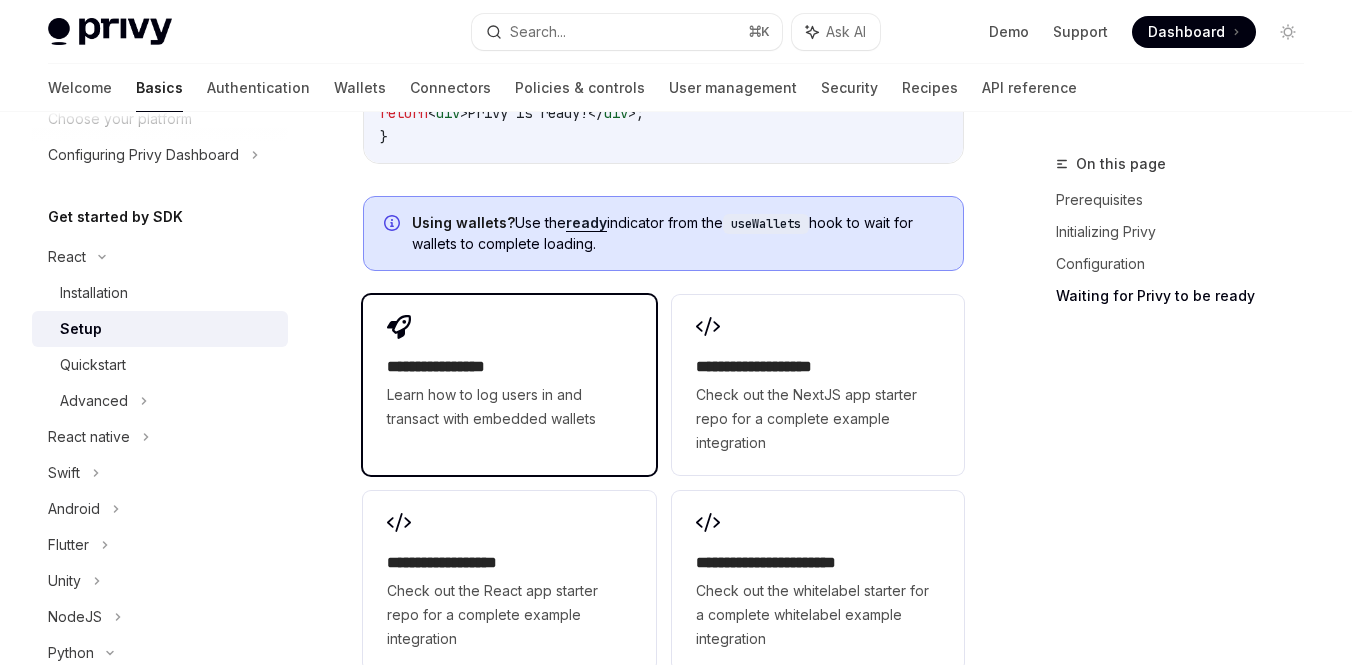 scroll, scrollTop: 2815, scrollLeft: 0, axis: vertical 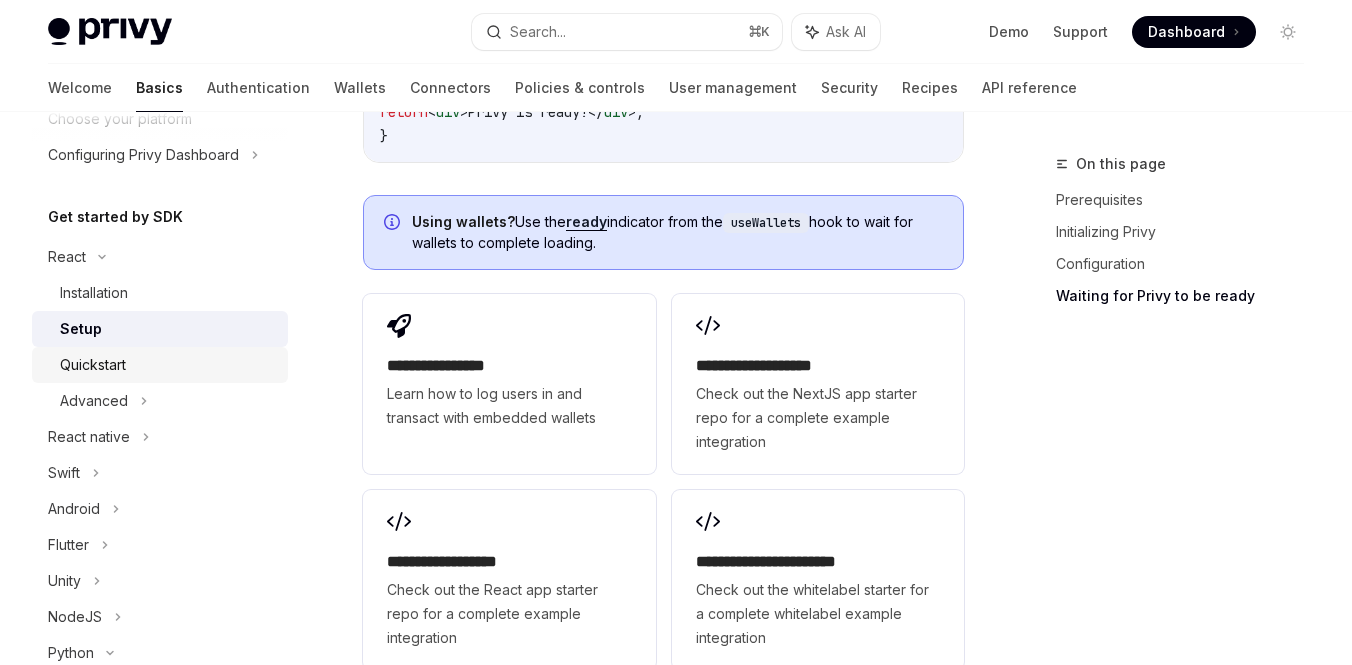 click on "Quickstart" at bounding box center [168, 365] 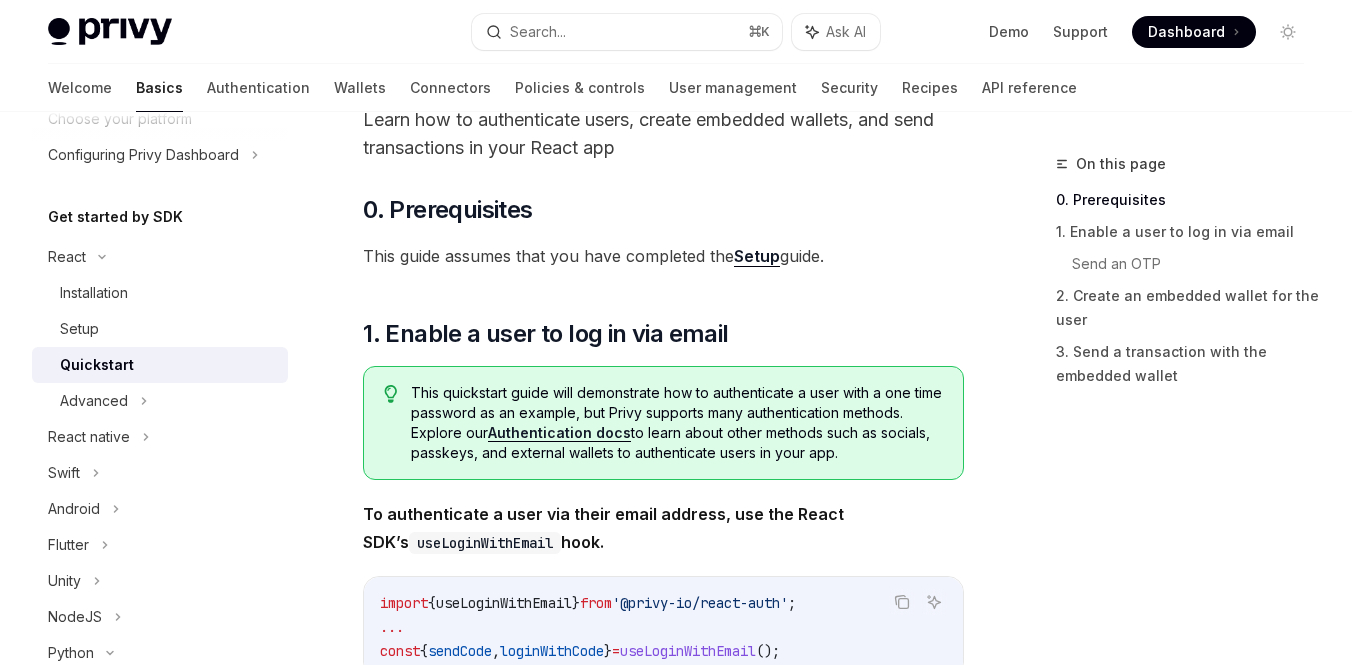 scroll, scrollTop: 128, scrollLeft: 0, axis: vertical 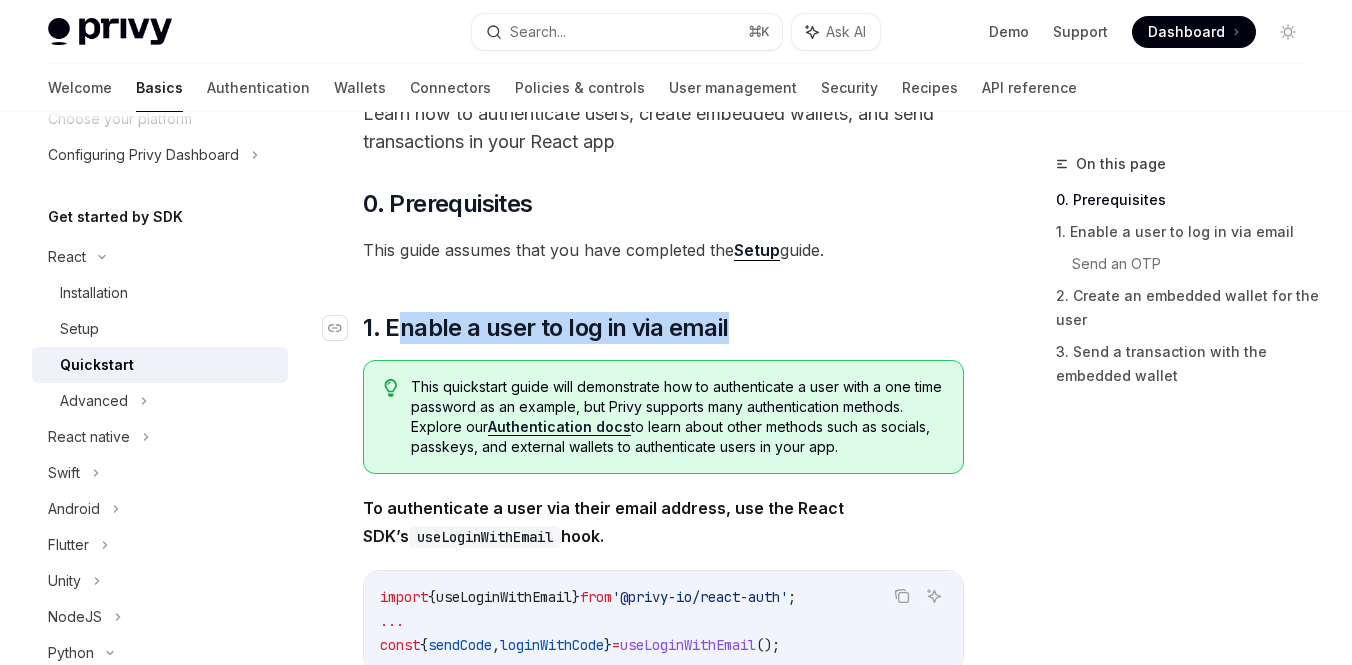 drag, startPoint x: 397, startPoint y: 324, endPoint x: 734, endPoint y: 341, distance: 337.4285 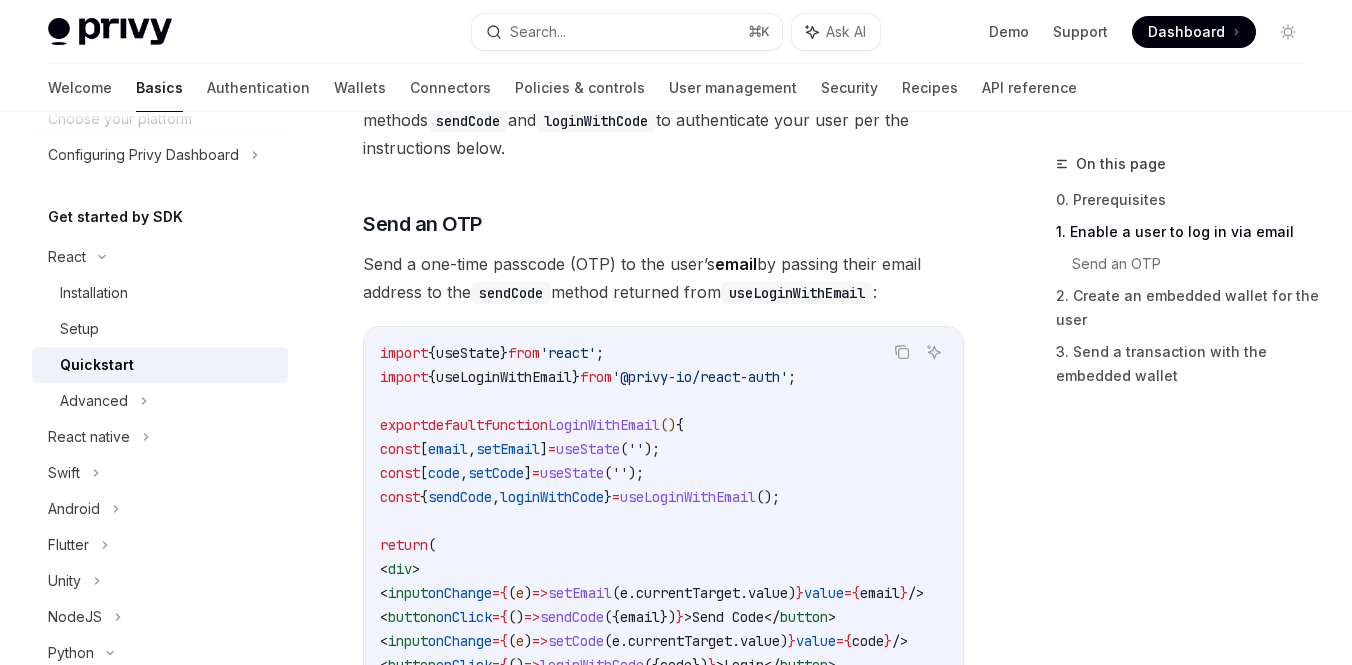 scroll, scrollTop: 826, scrollLeft: 0, axis: vertical 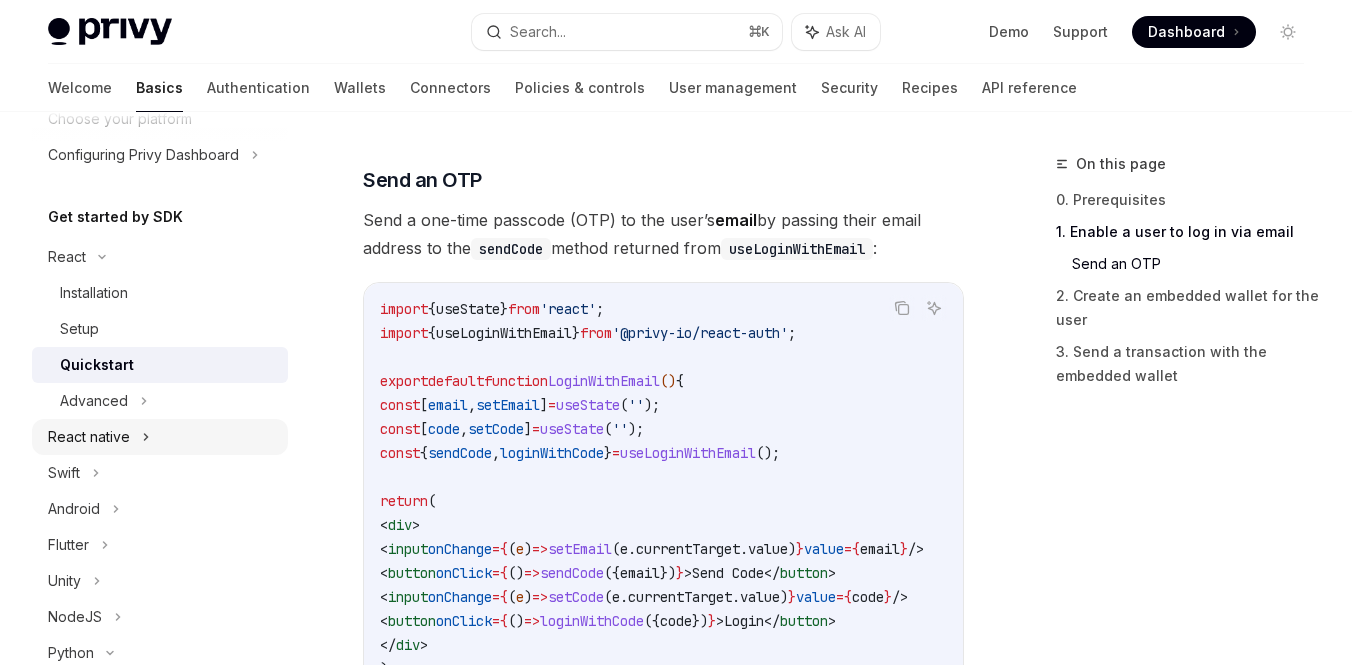 click on "React native" at bounding box center (89, 437) 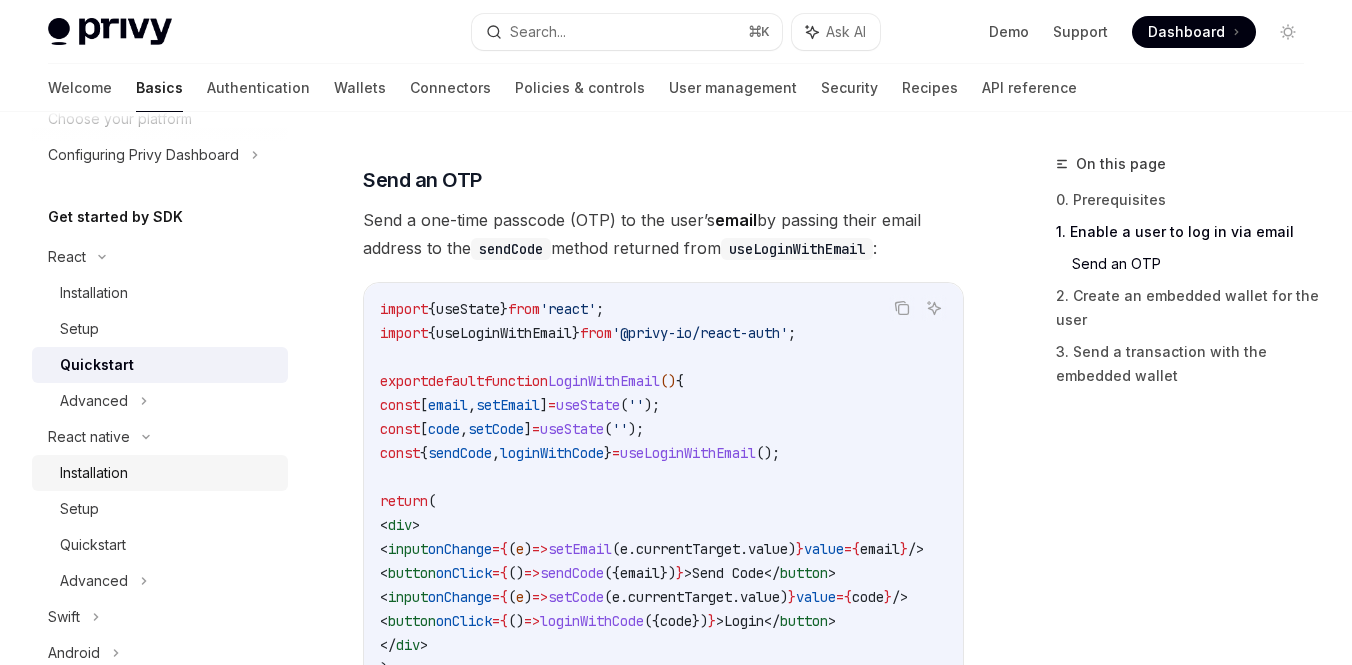 click on "Installation" at bounding box center [94, 473] 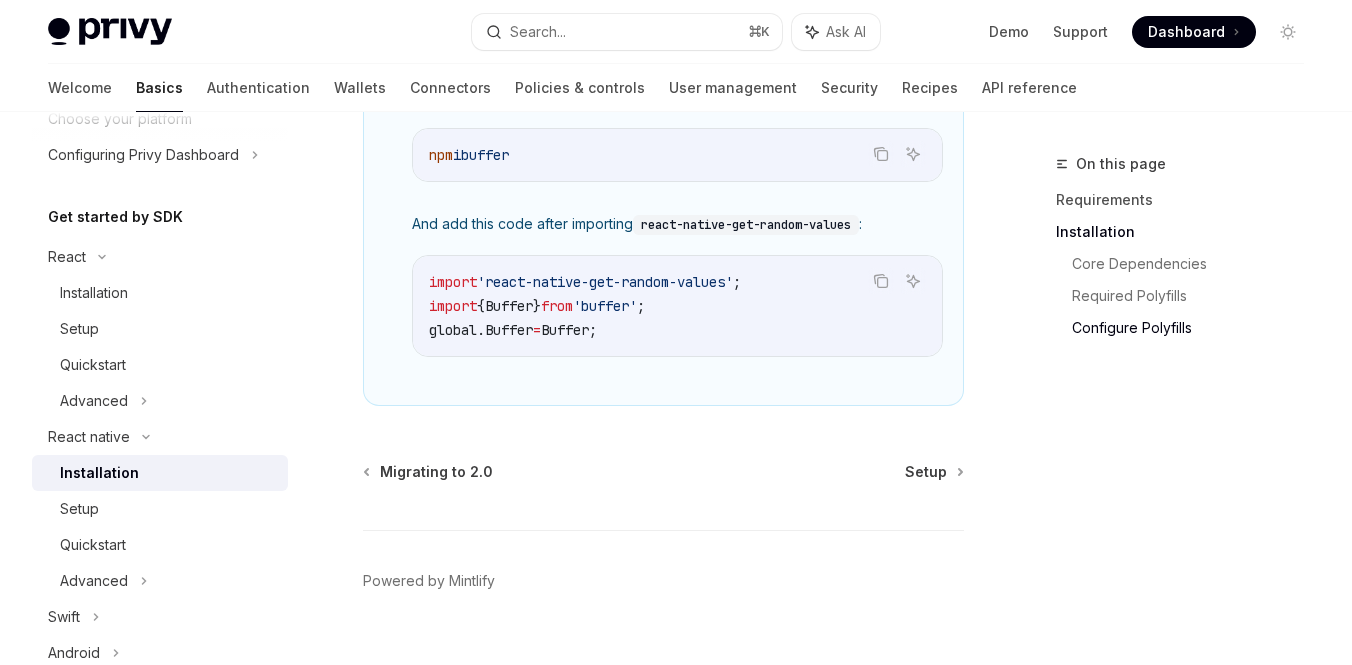 scroll, scrollTop: 1651, scrollLeft: 0, axis: vertical 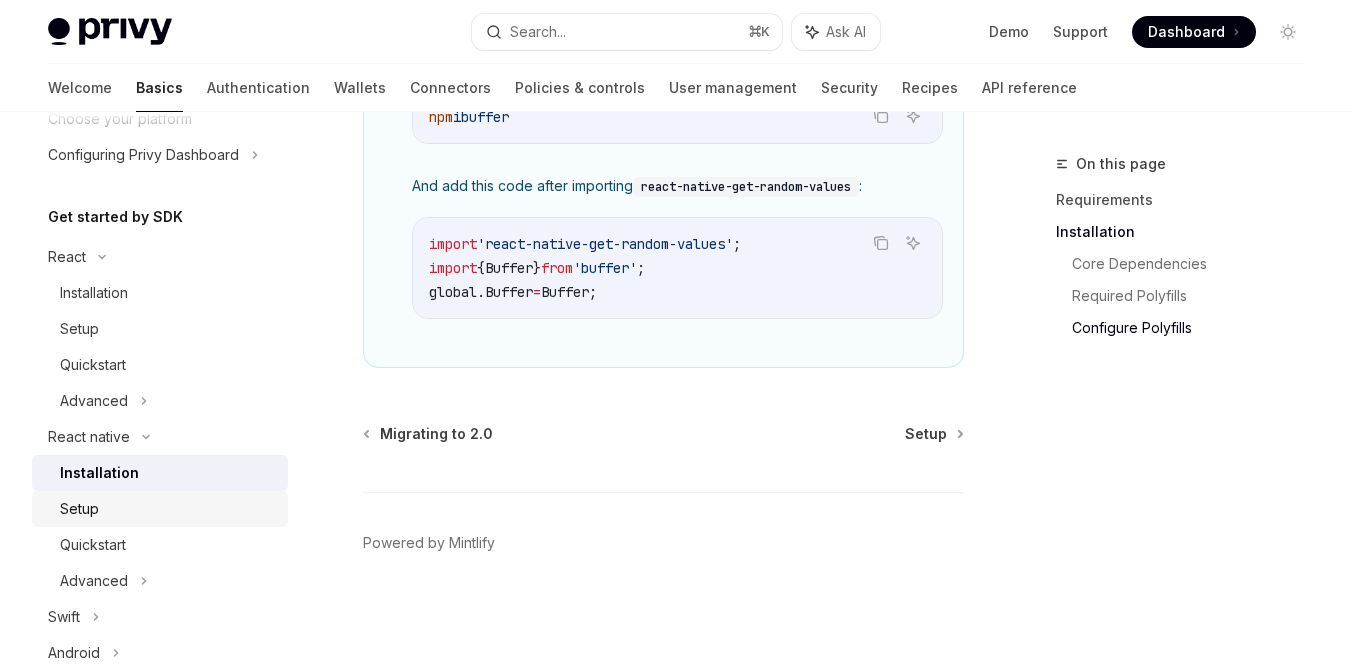 click on "Setup" at bounding box center [168, 509] 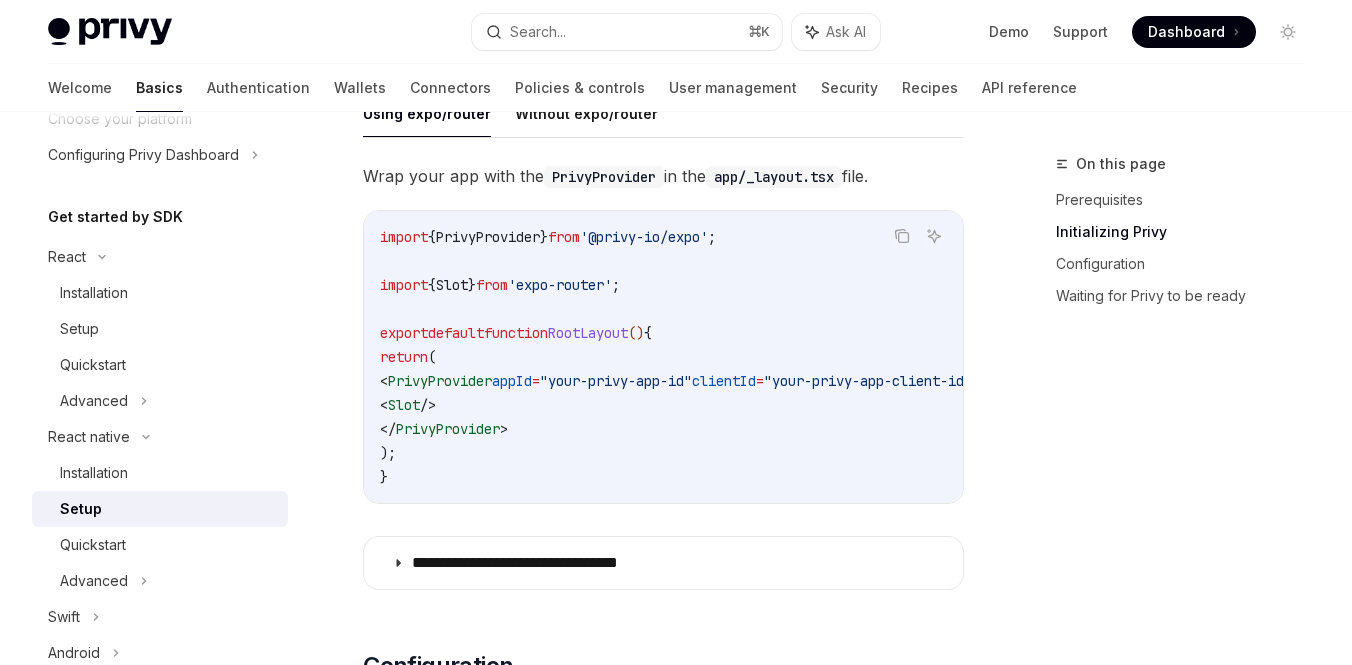 scroll, scrollTop: 614, scrollLeft: 0, axis: vertical 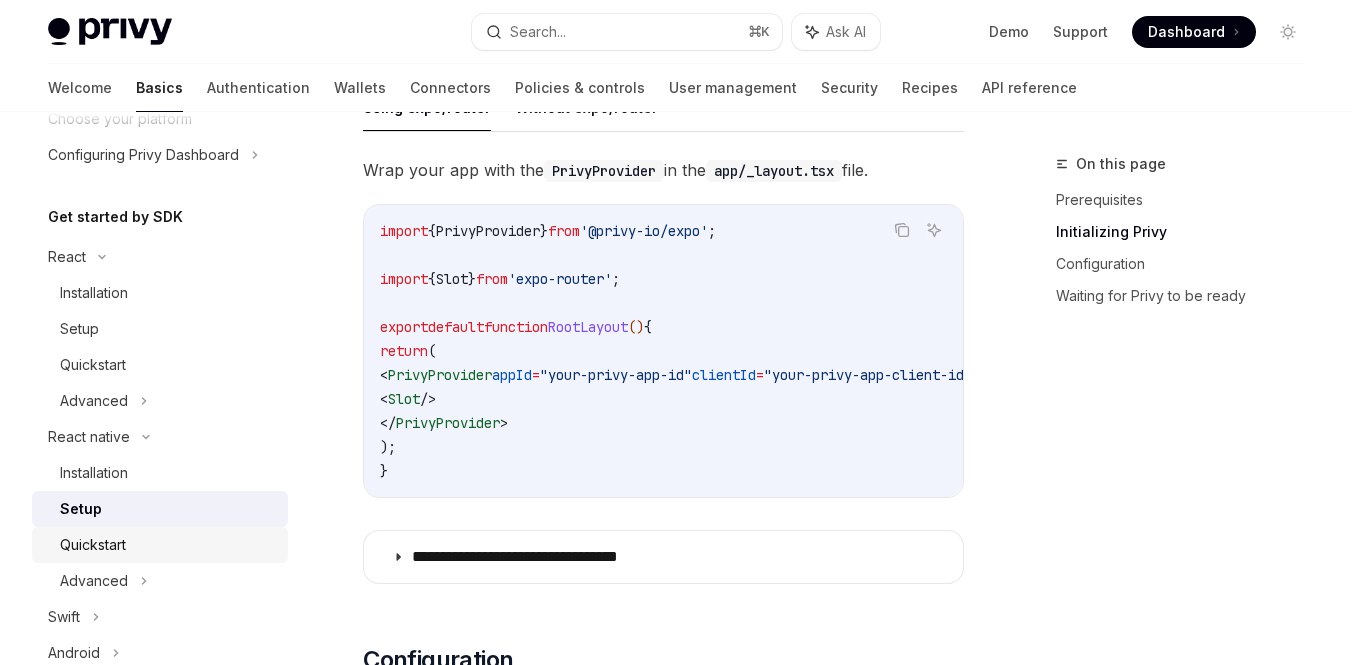click on "Quickstart" at bounding box center [93, 545] 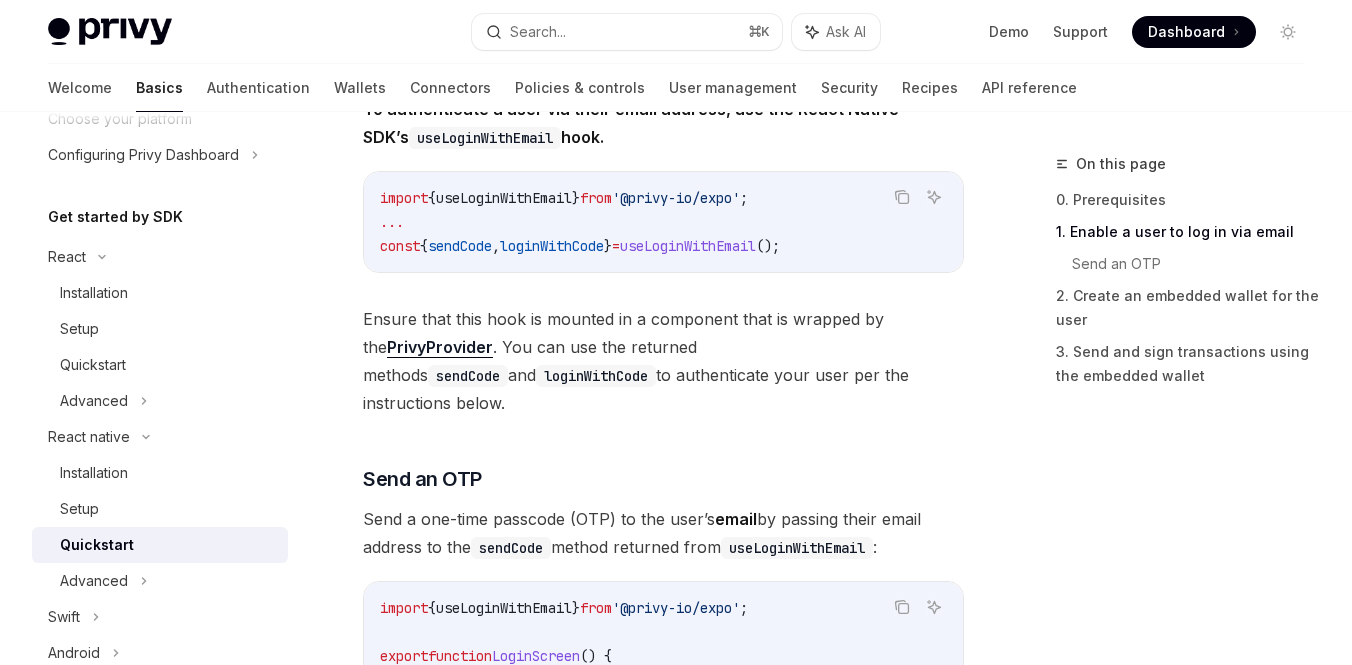 scroll, scrollTop: 542, scrollLeft: 0, axis: vertical 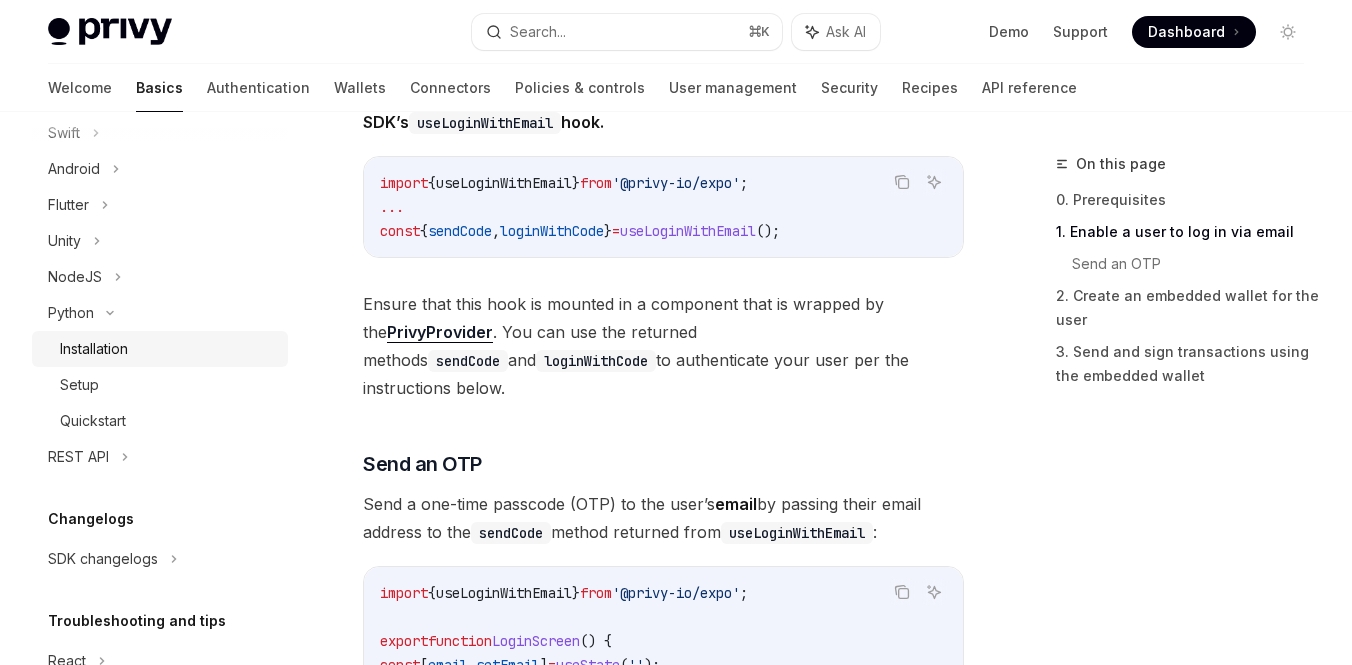 click on "Installation" at bounding box center [94, 349] 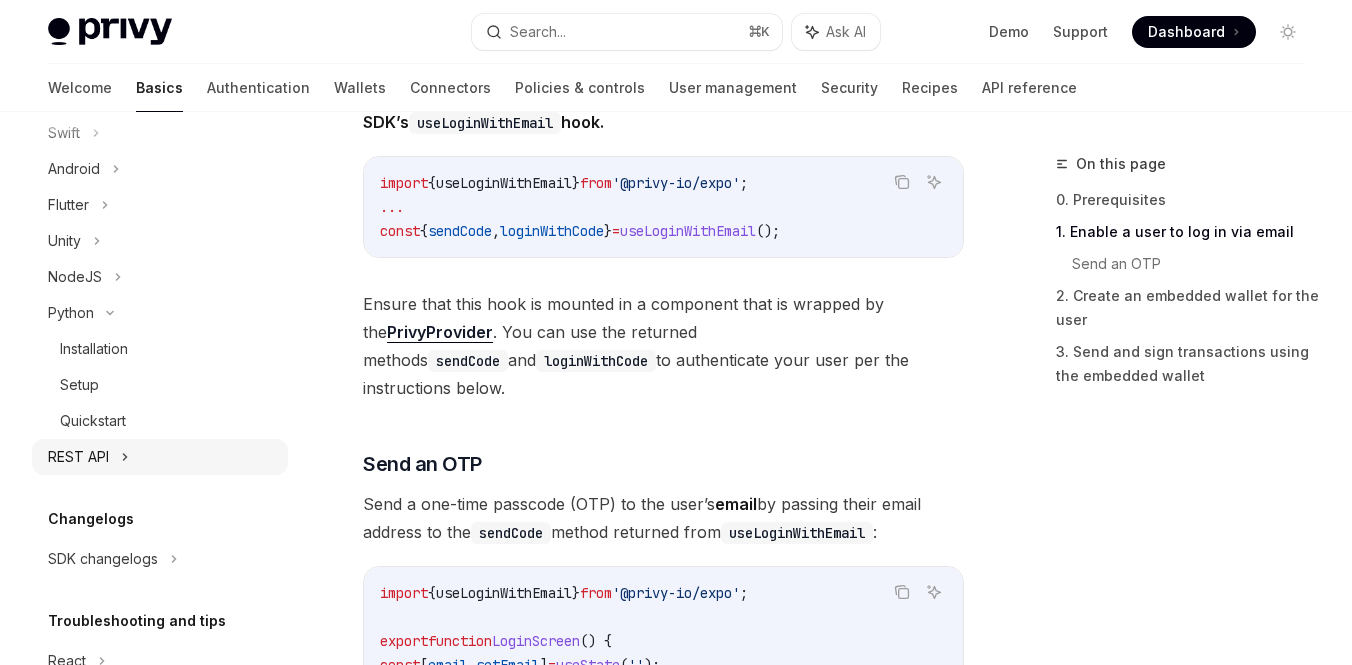 scroll, scrollTop: 0, scrollLeft: 0, axis: both 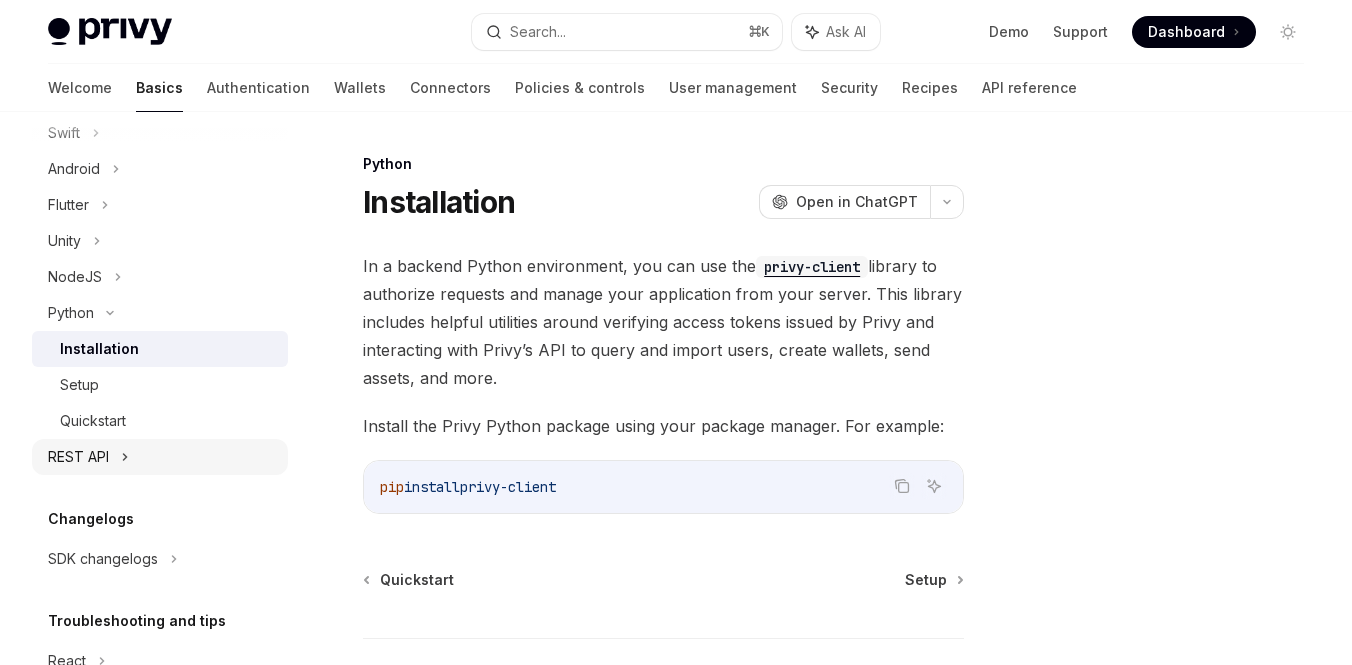 click on "REST API" at bounding box center [160, 457] 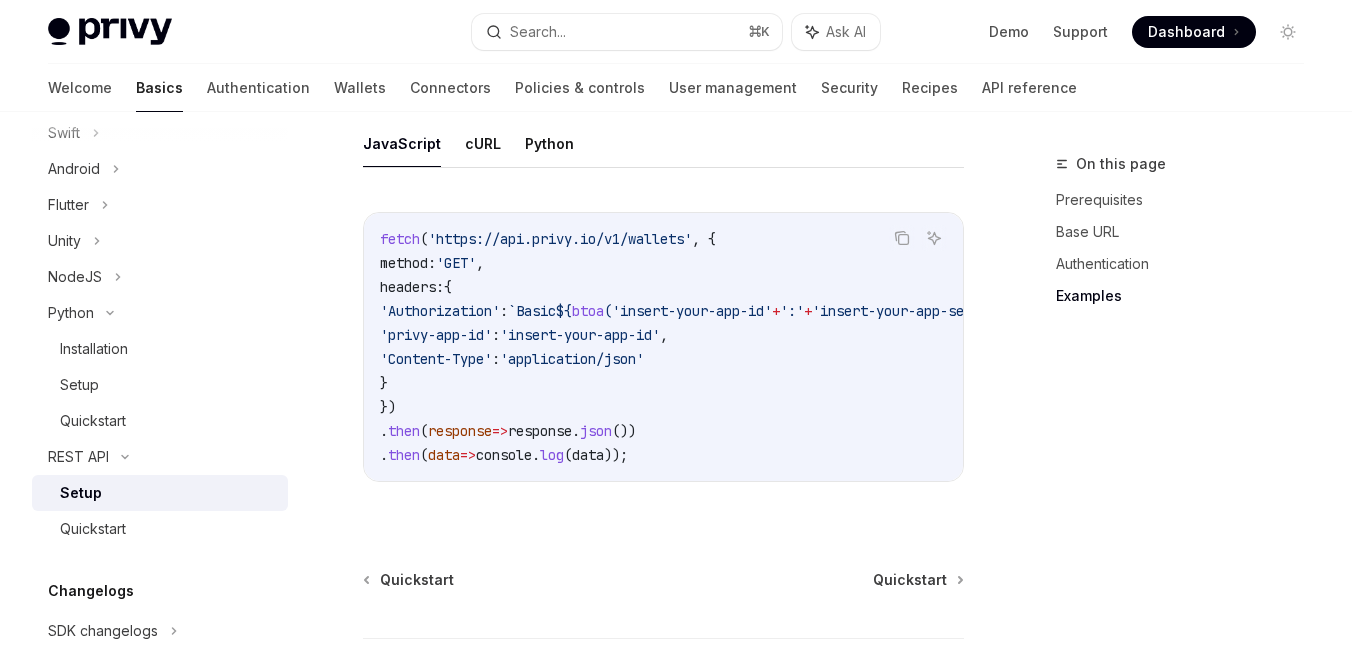 scroll, scrollTop: 1134, scrollLeft: 0, axis: vertical 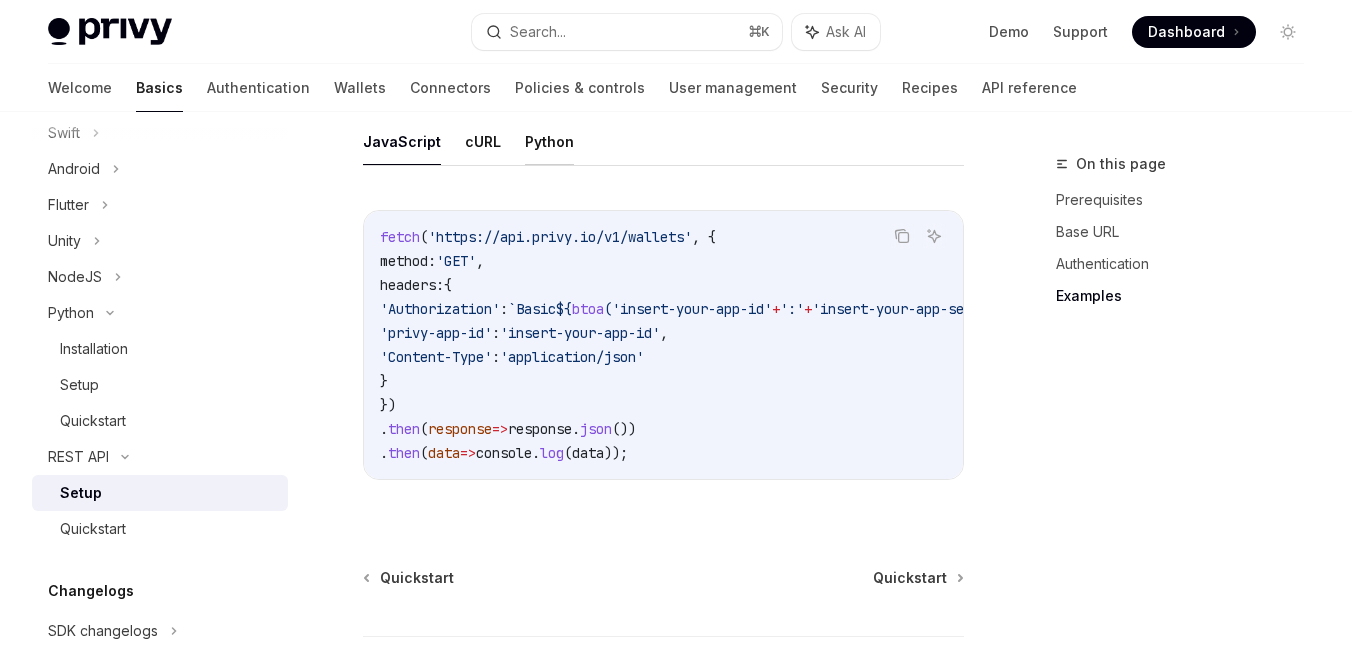 click on "Python" at bounding box center (549, 141) 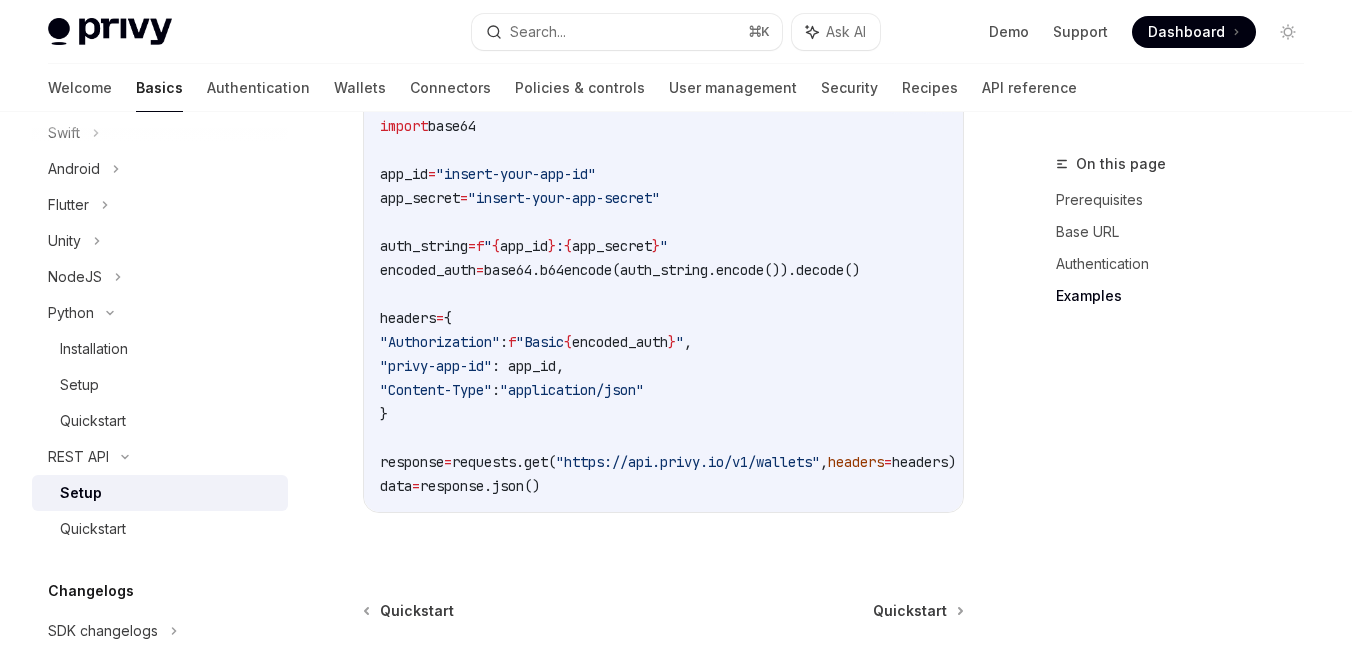 scroll, scrollTop: 1295, scrollLeft: 0, axis: vertical 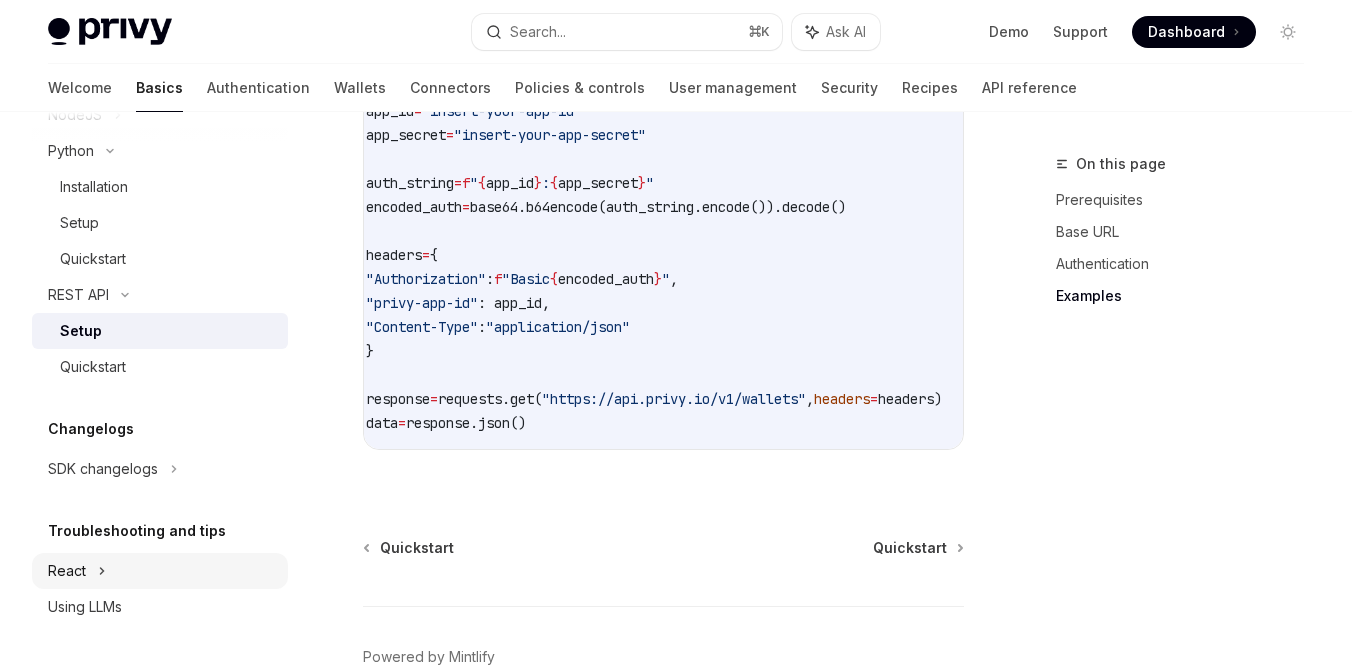 click 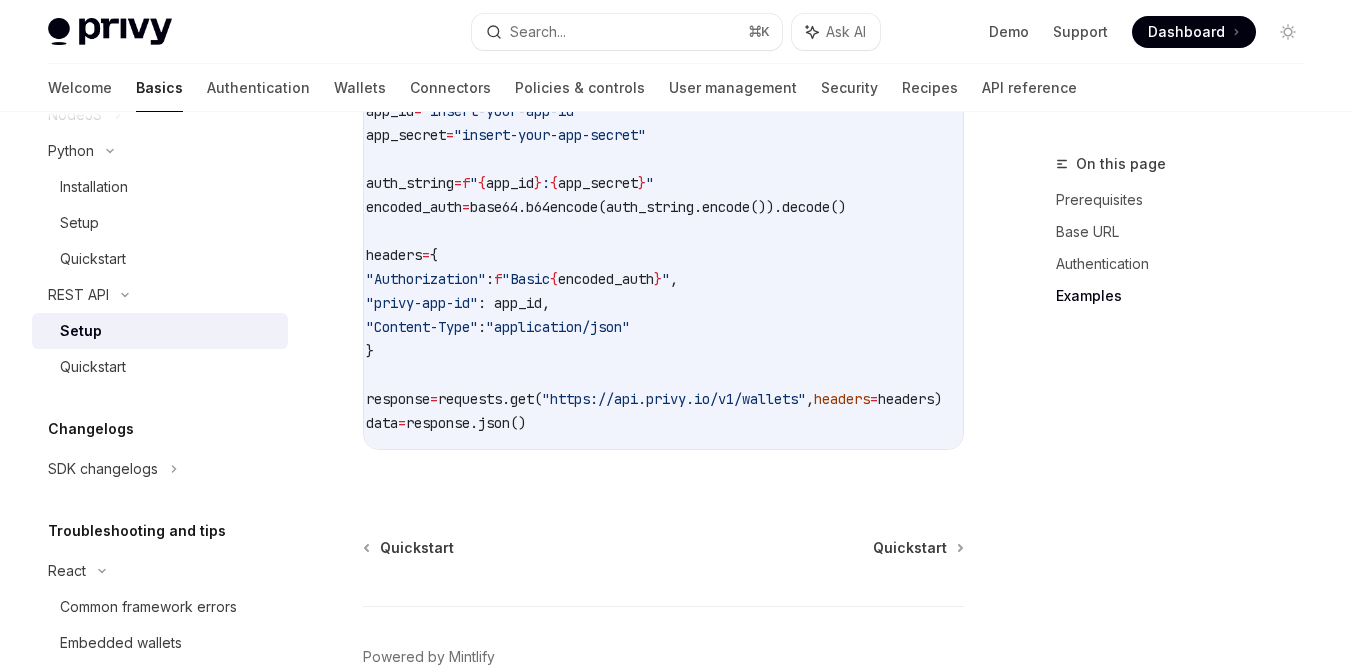 scroll, scrollTop: 892, scrollLeft: 0, axis: vertical 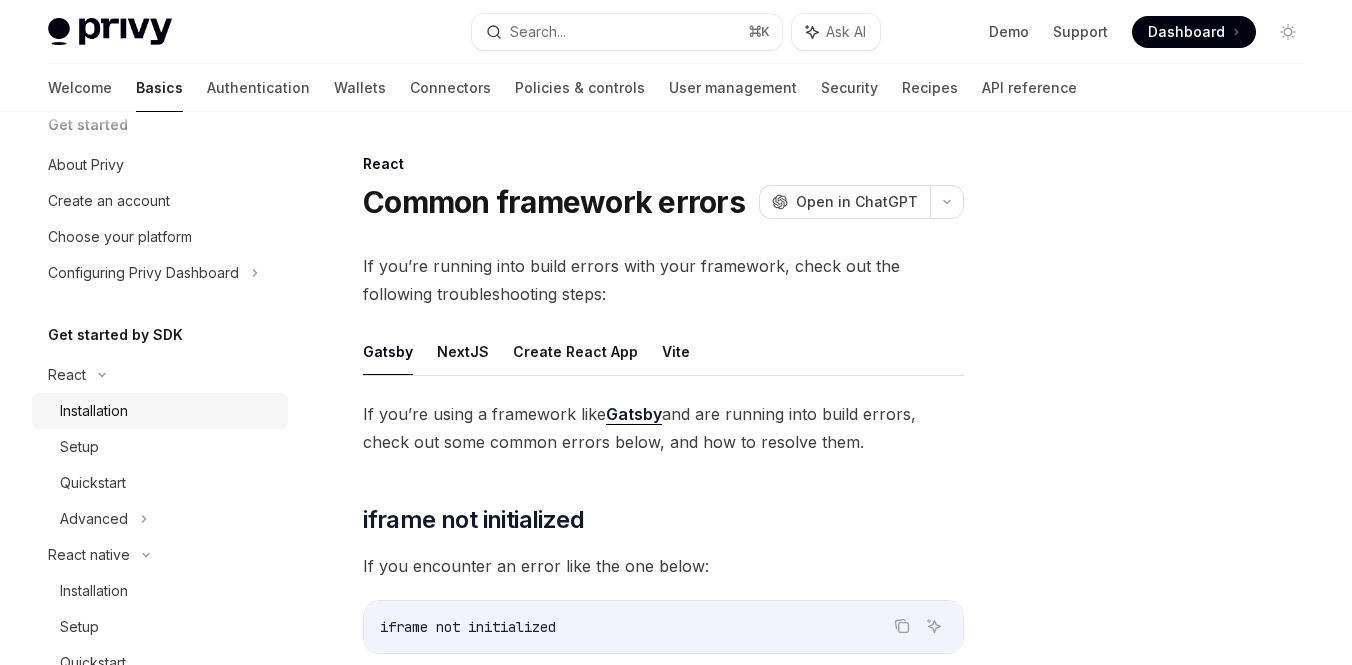 click on "Installation" at bounding box center (94, 411) 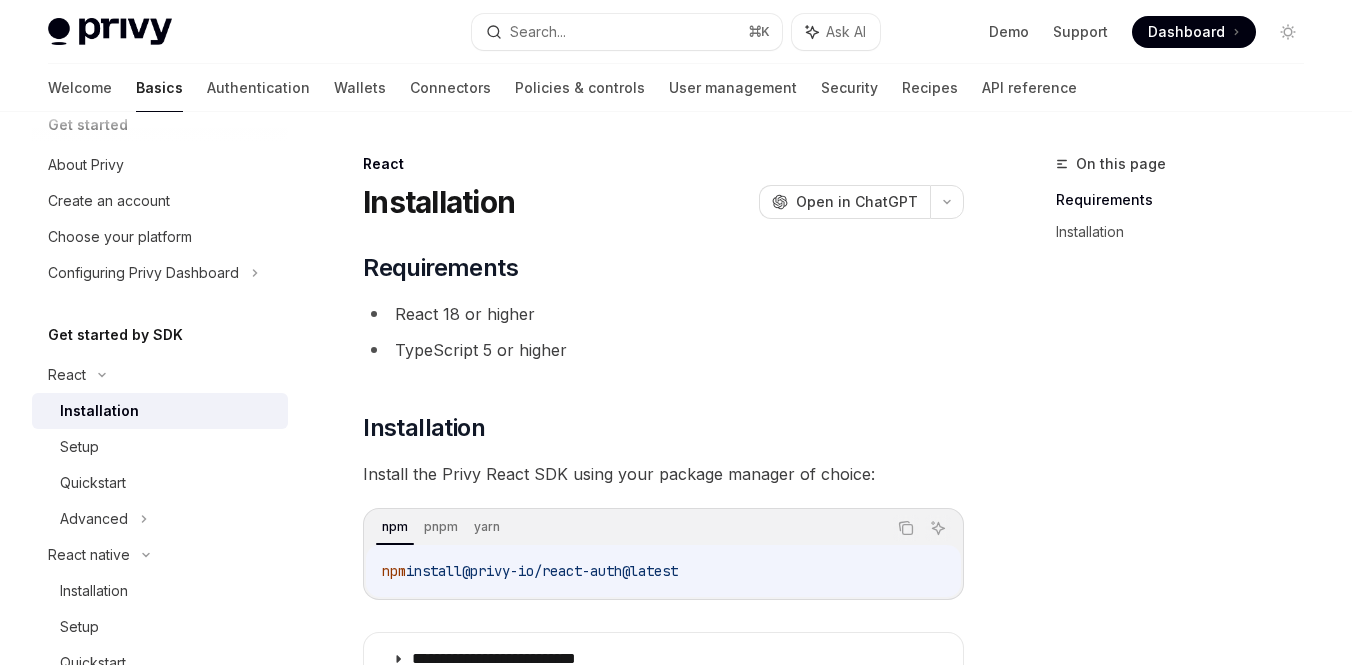 drag, startPoint x: 410, startPoint y: 314, endPoint x: 502, endPoint y: 337, distance: 94.83143 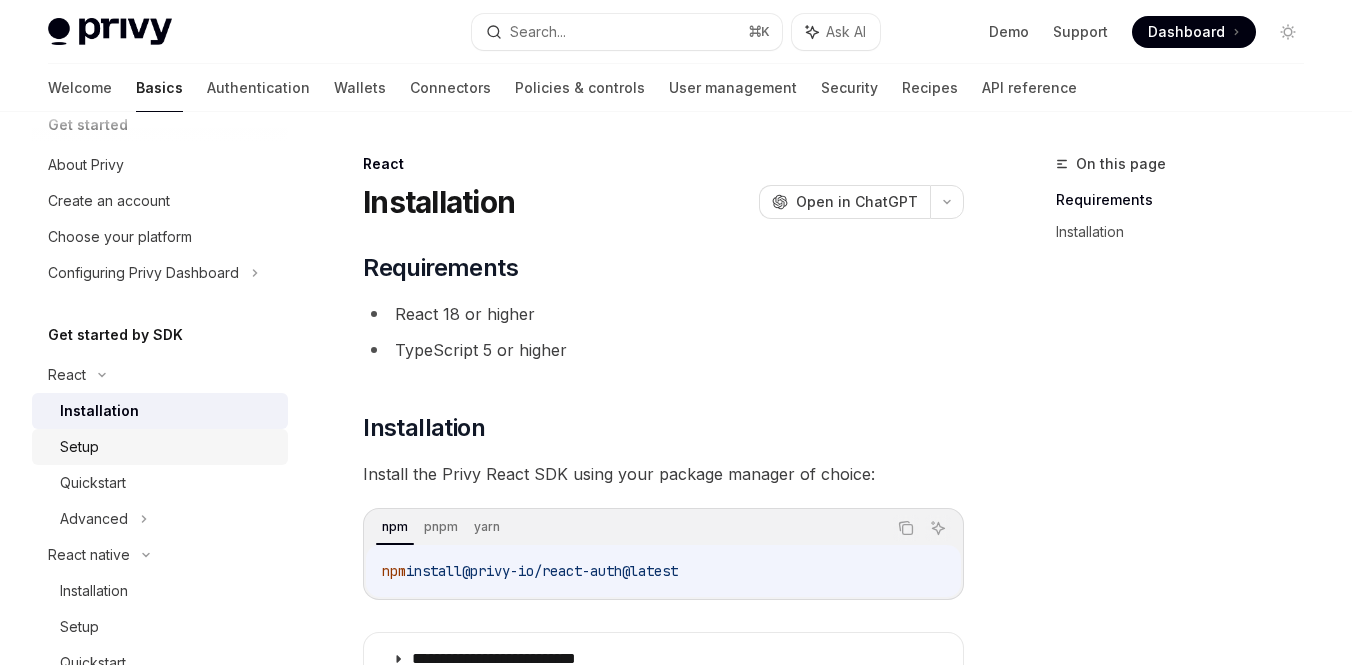 click on "Setup" at bounding box center (168, 447) 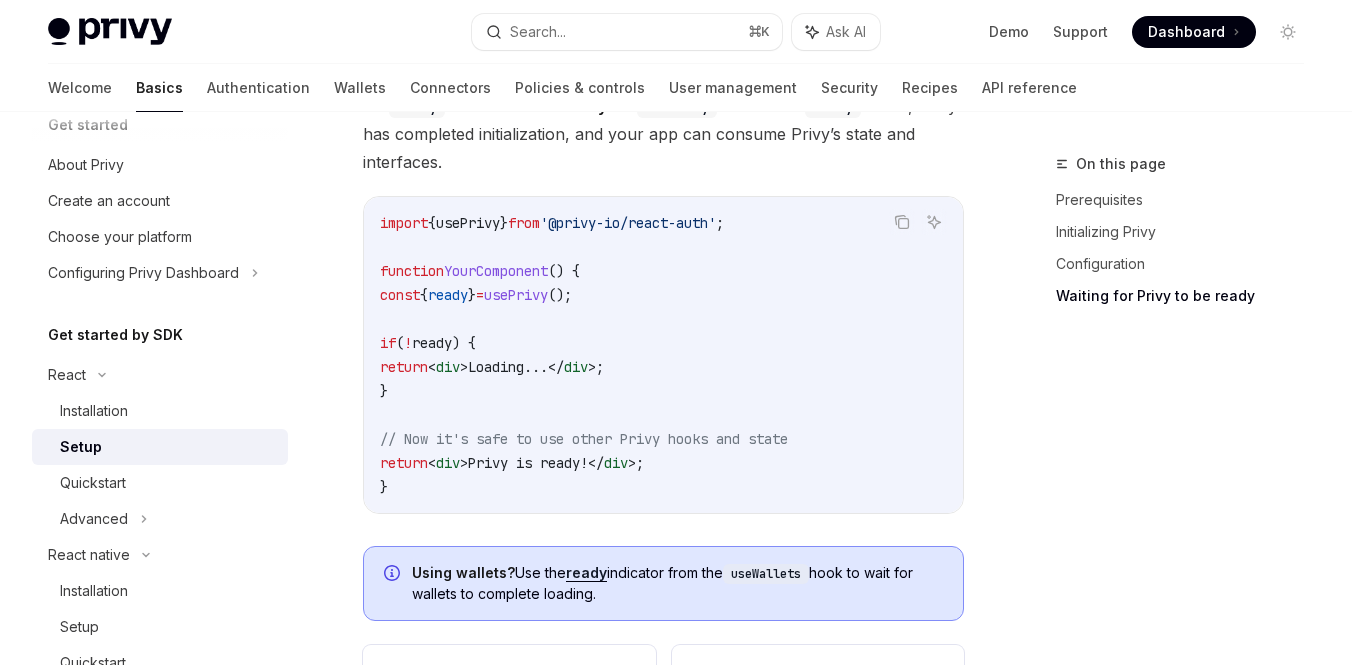scroll, scrollTop: 2479, scrollLeft: 0, axis: vertical 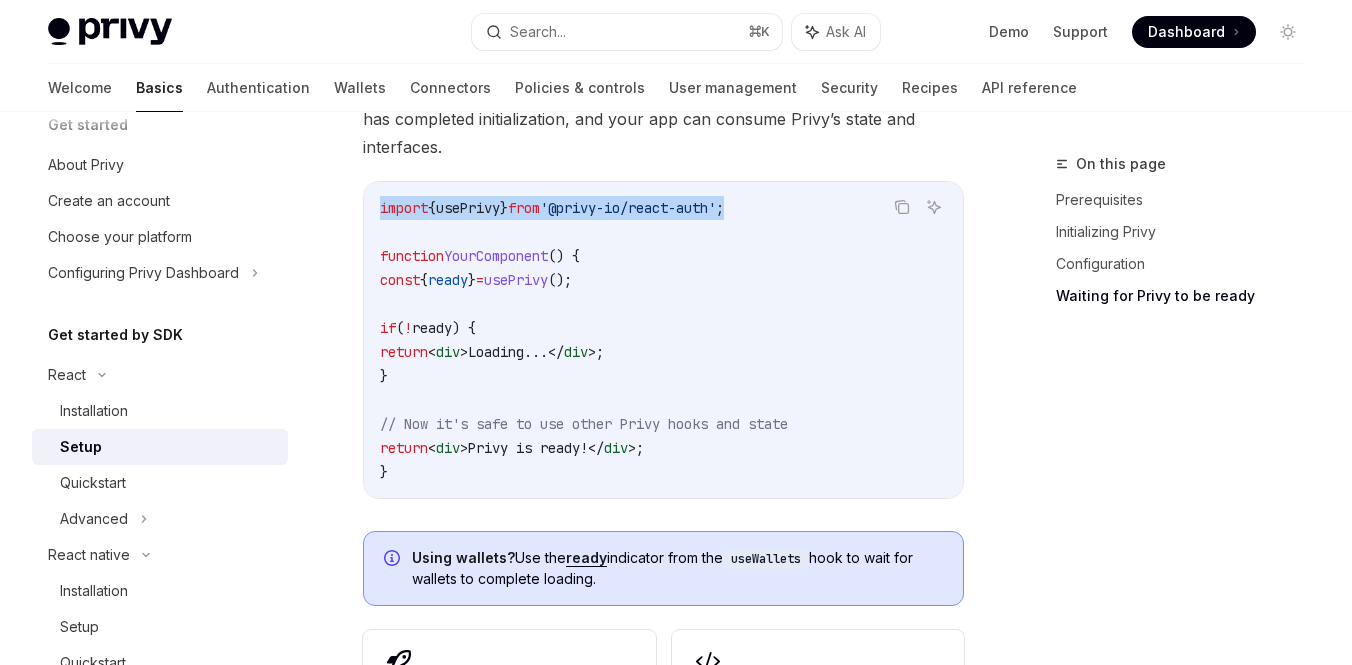 drag, startPoint x: 772, startPoint y: 212, endPoint x: 381, endPoint y: 217, distance: 391.03198 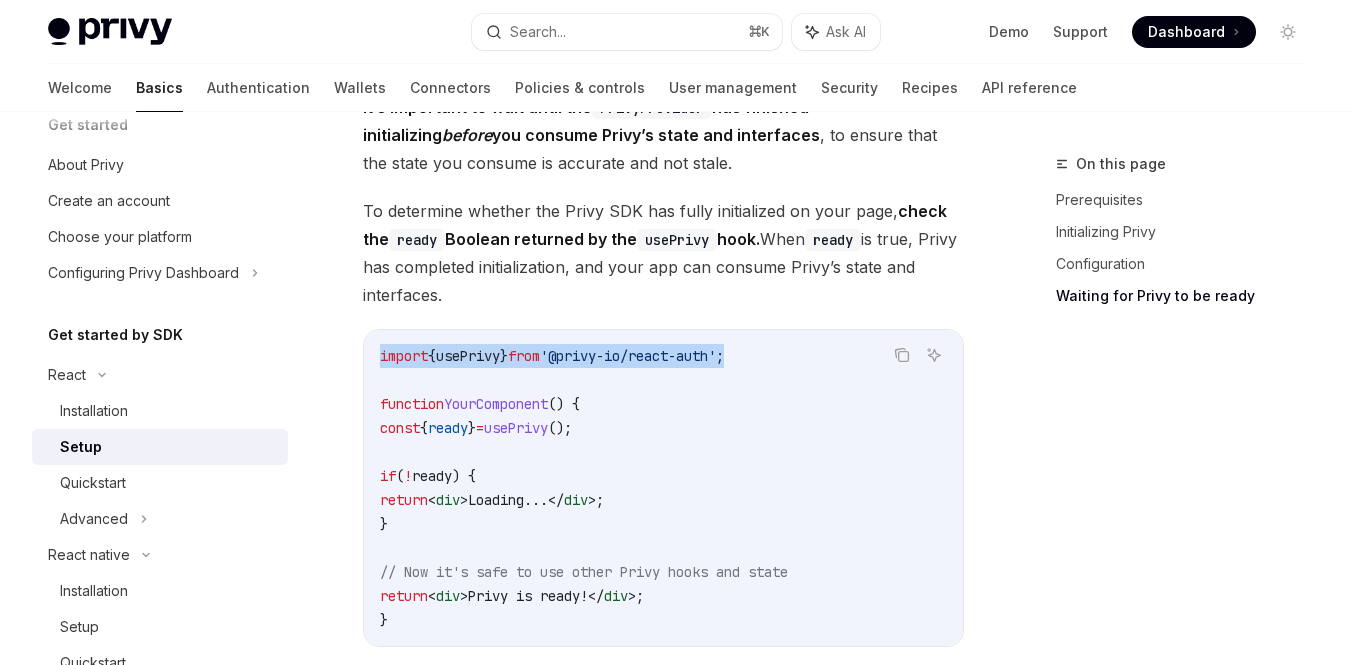 scroll, scrollTop: 2310, scrollLeft: 0, axis: vertical 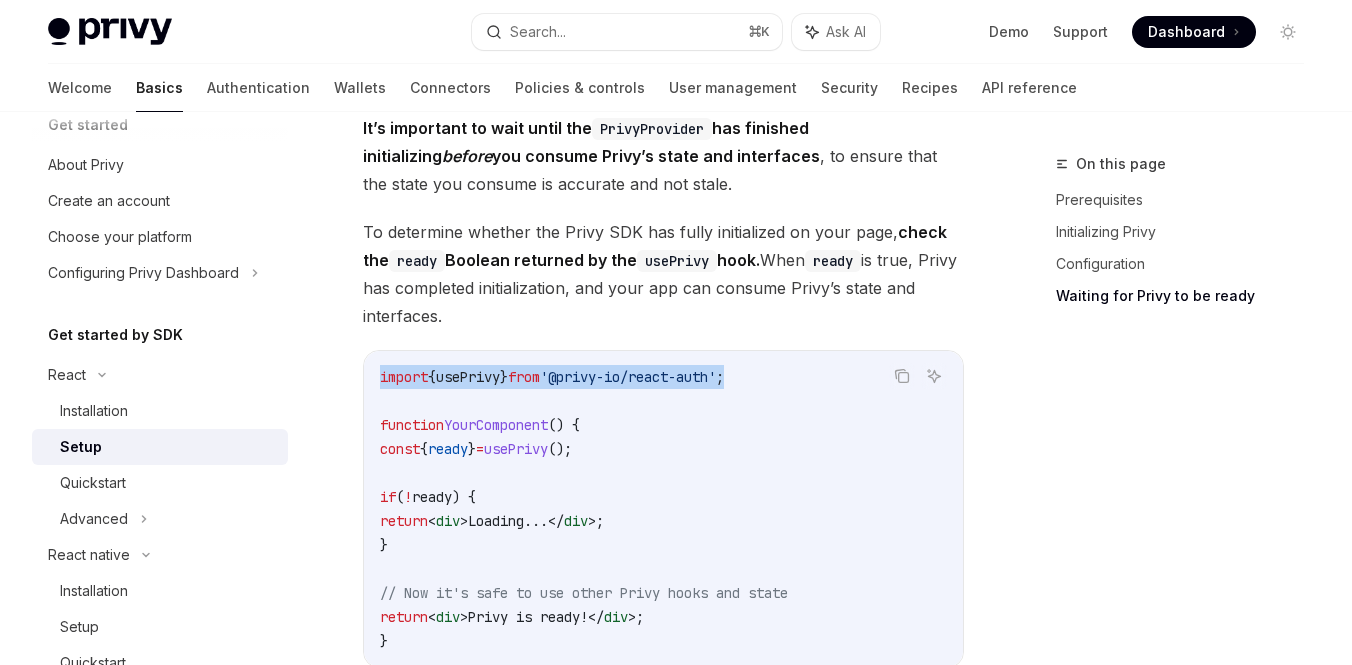 drag, startPoint x: 505, startPoint y: 240, endPoint x: 597, endPoint y: 317, distance: 119.97083 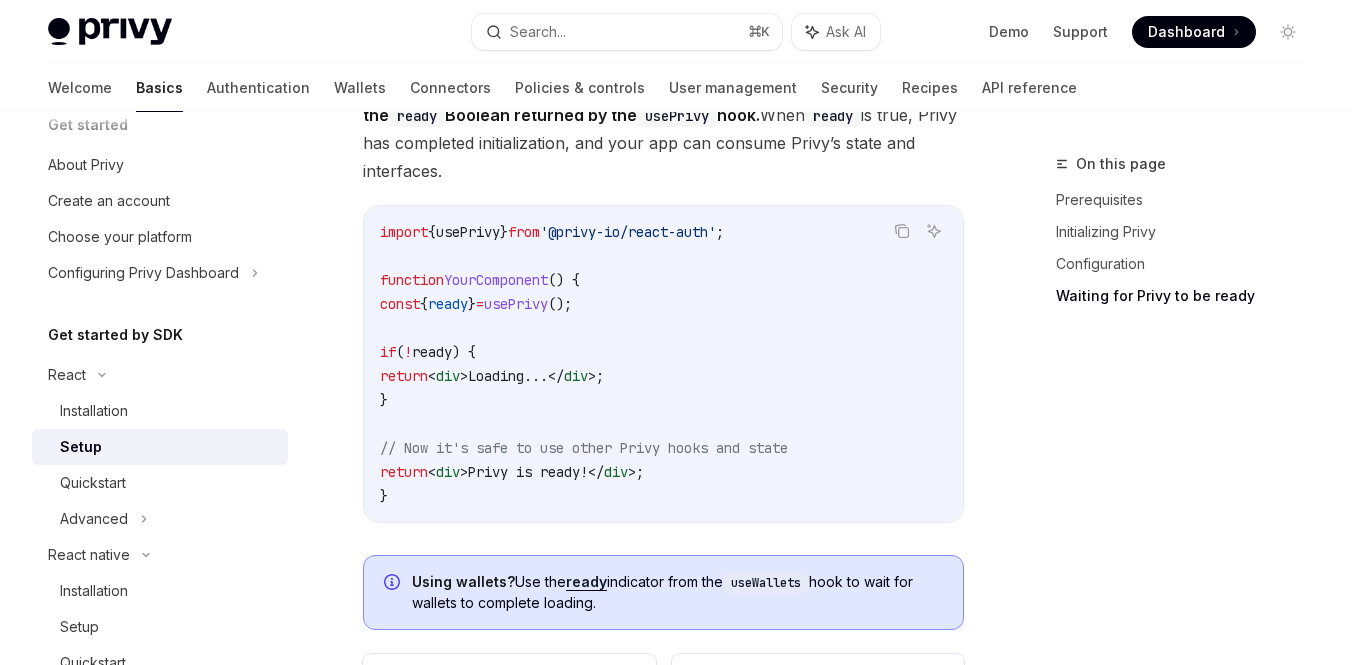 scroll, scrollTop: 2483, scrollLeft: 0, axis: vertical 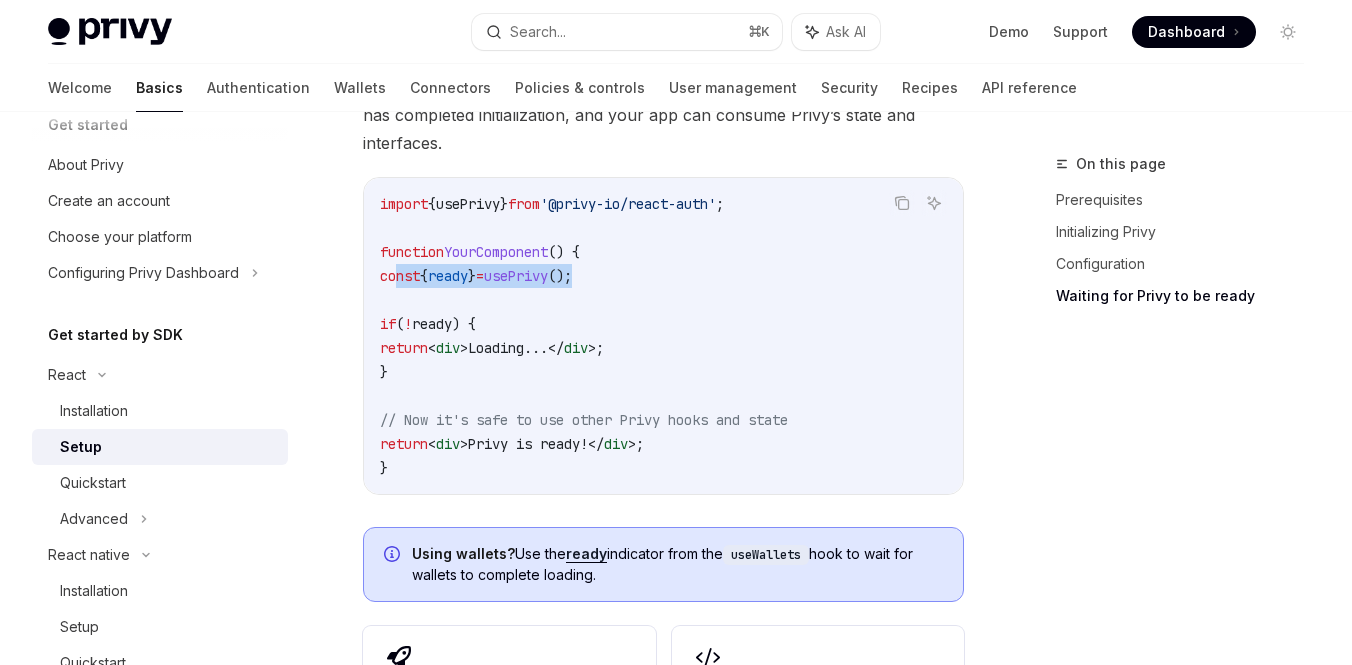 drag, startPoint x: 394, startPoint y: 284, endPoint x: 643, endPoint y: 283, distance: 249.00201 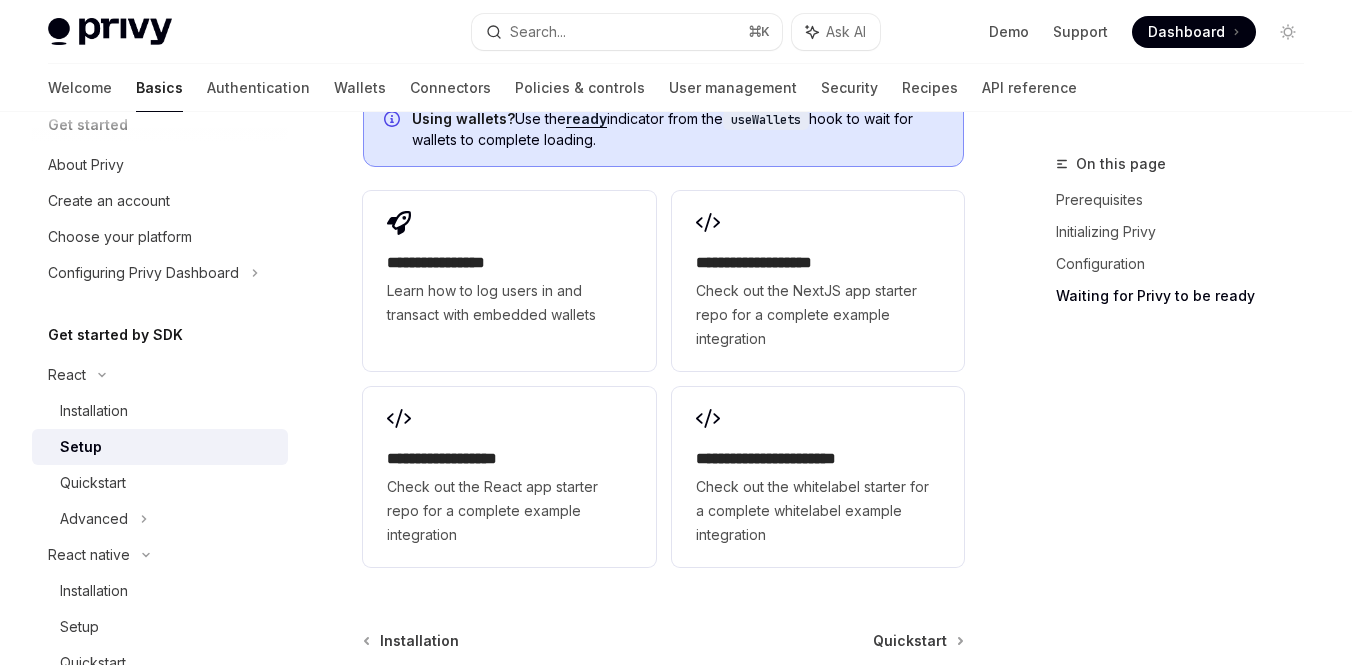 scroll, scrollTop: 2929, scrollLeft: 0, axis: vertical 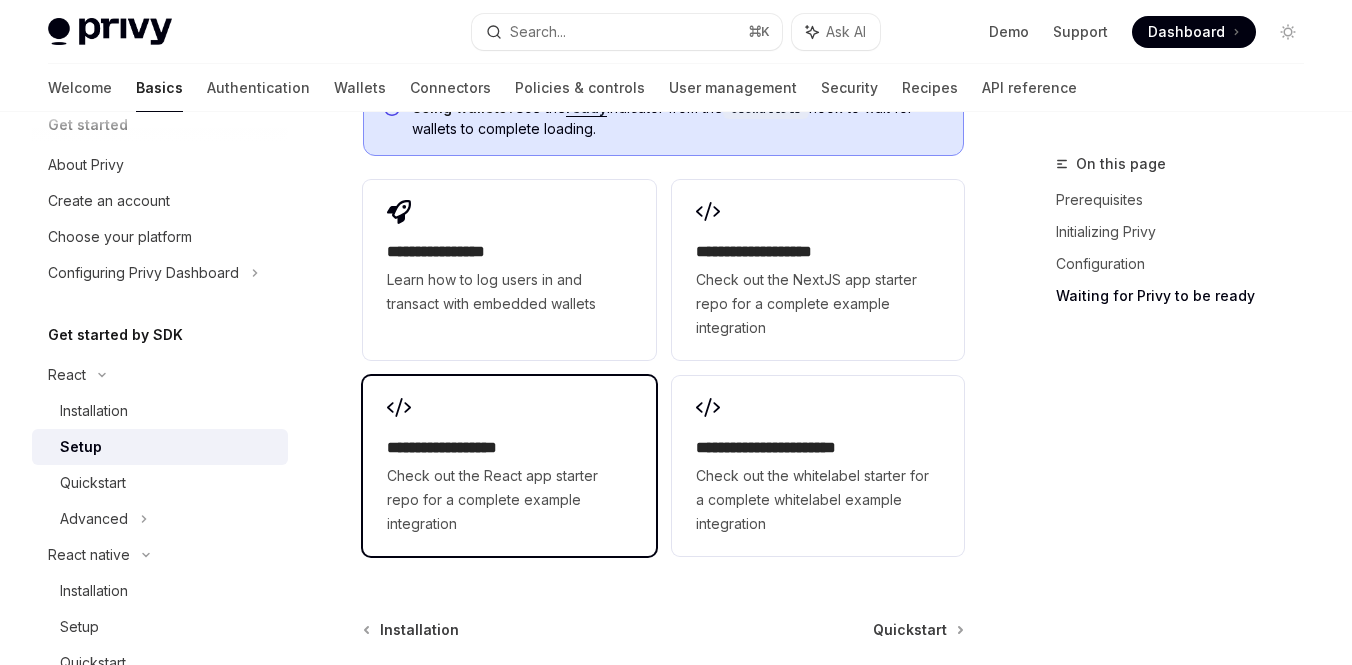 click on "**********" at bounding box center [509, 448] 